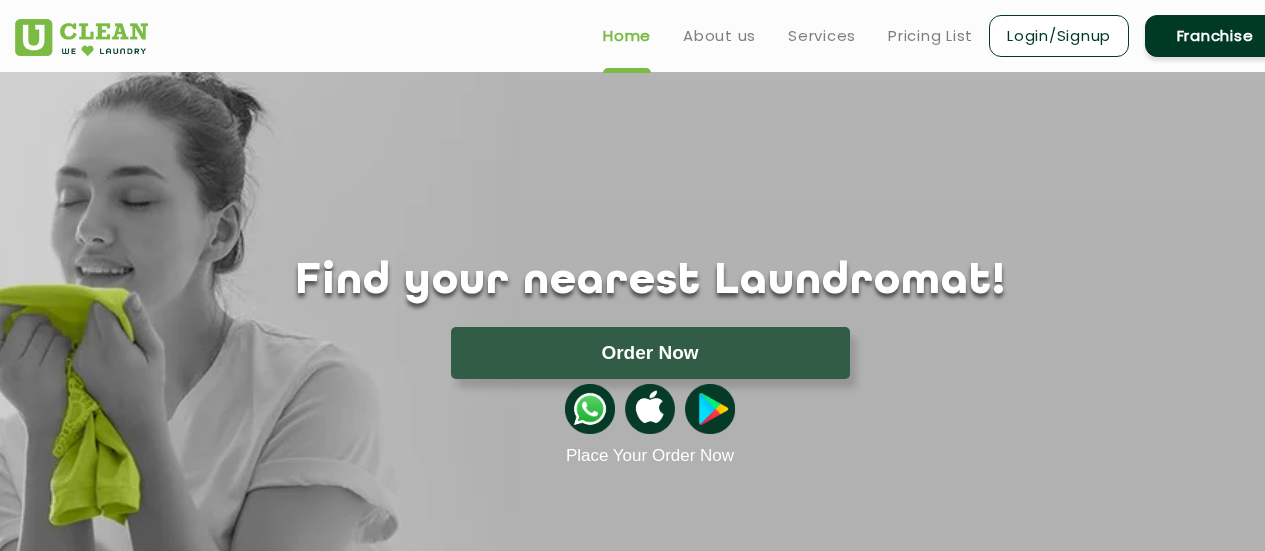scroll, scrollTop: 0, scrollLeft: 0, axis: both 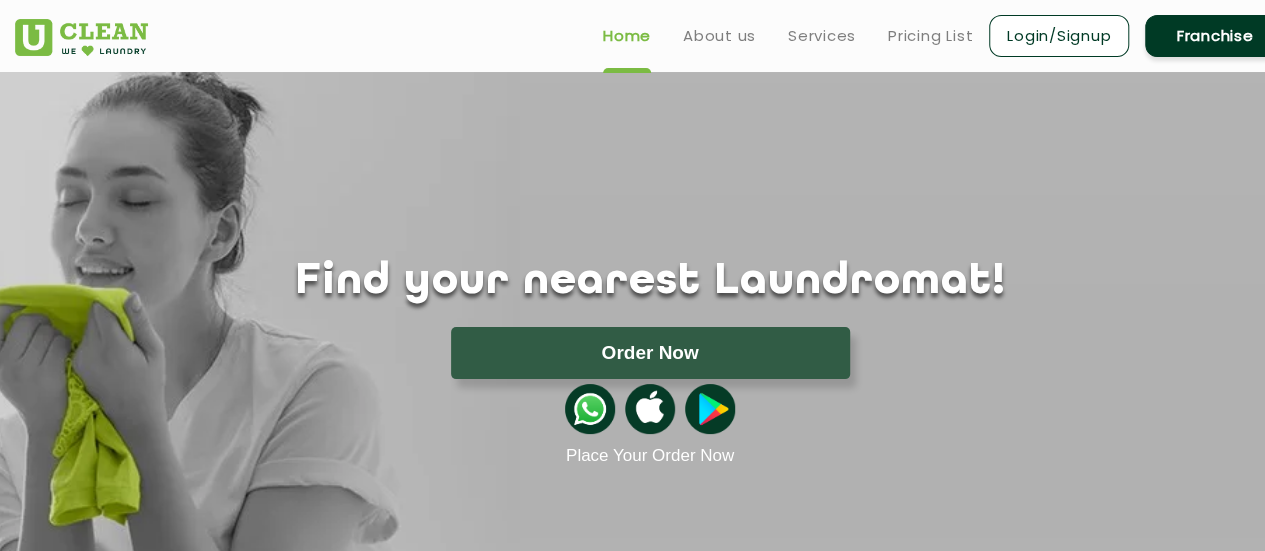 click on "Login/Signup" at bounding box center (1059, 36) 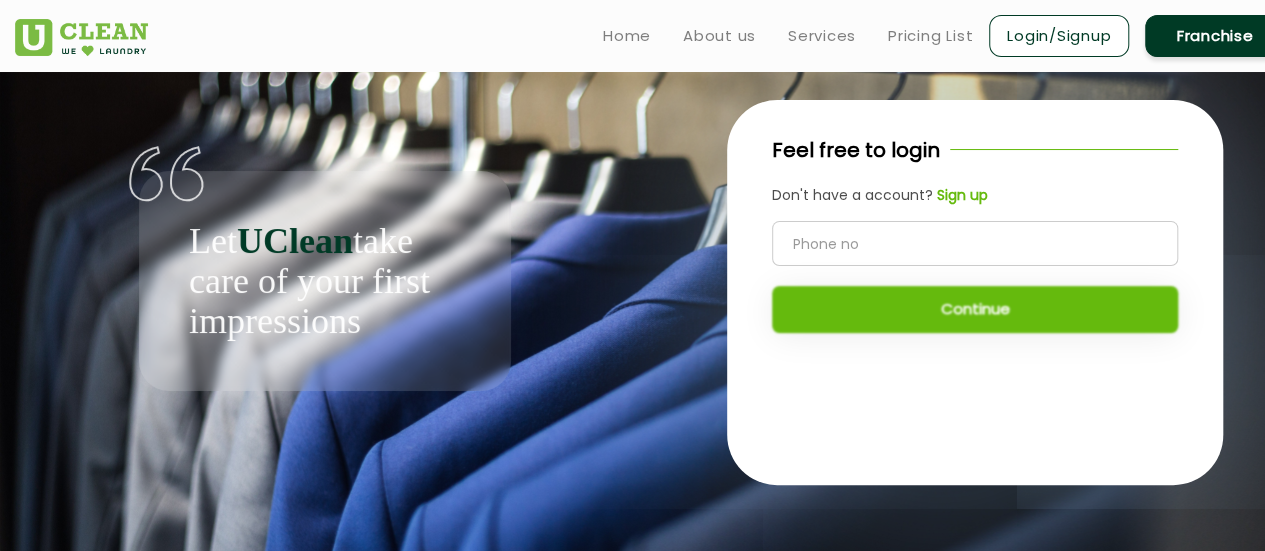 click 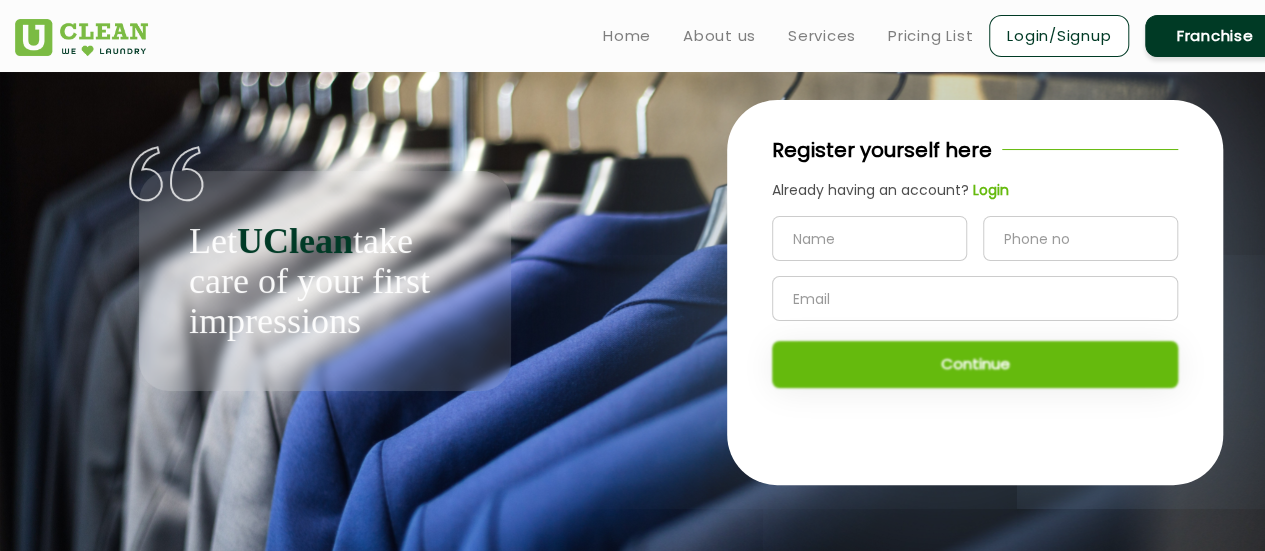 click 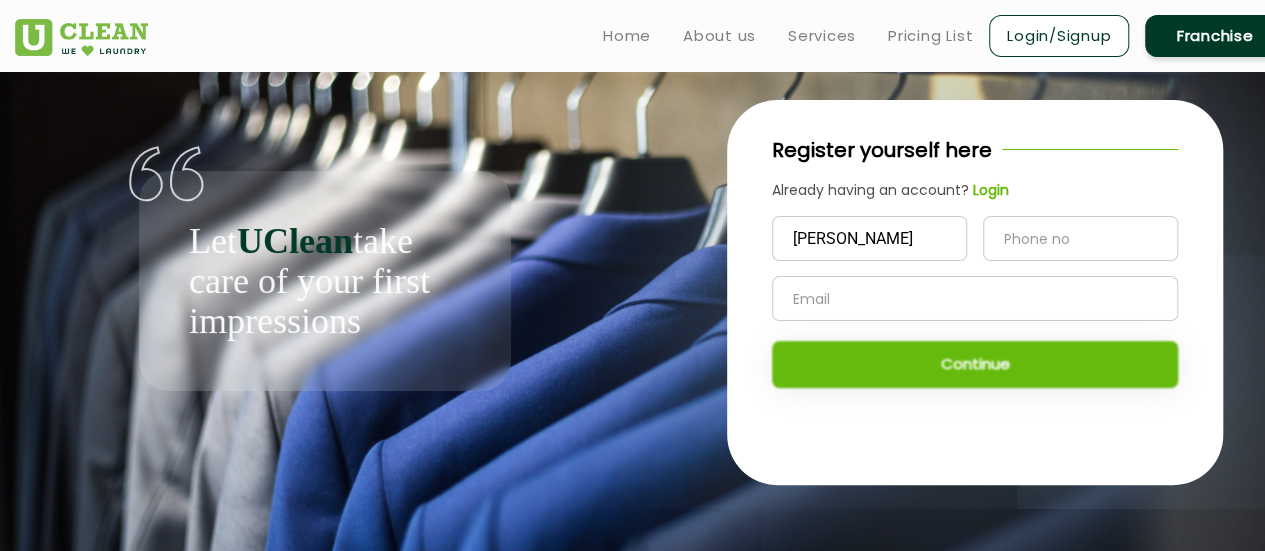 type on "[PERSON_NAME]" 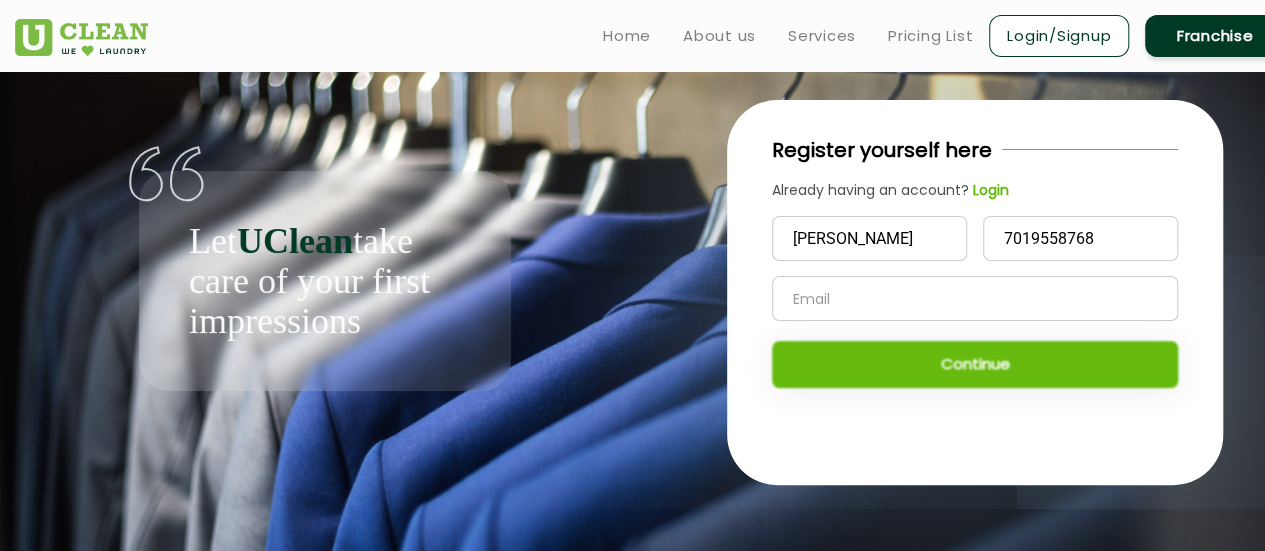 type on "7019558768" 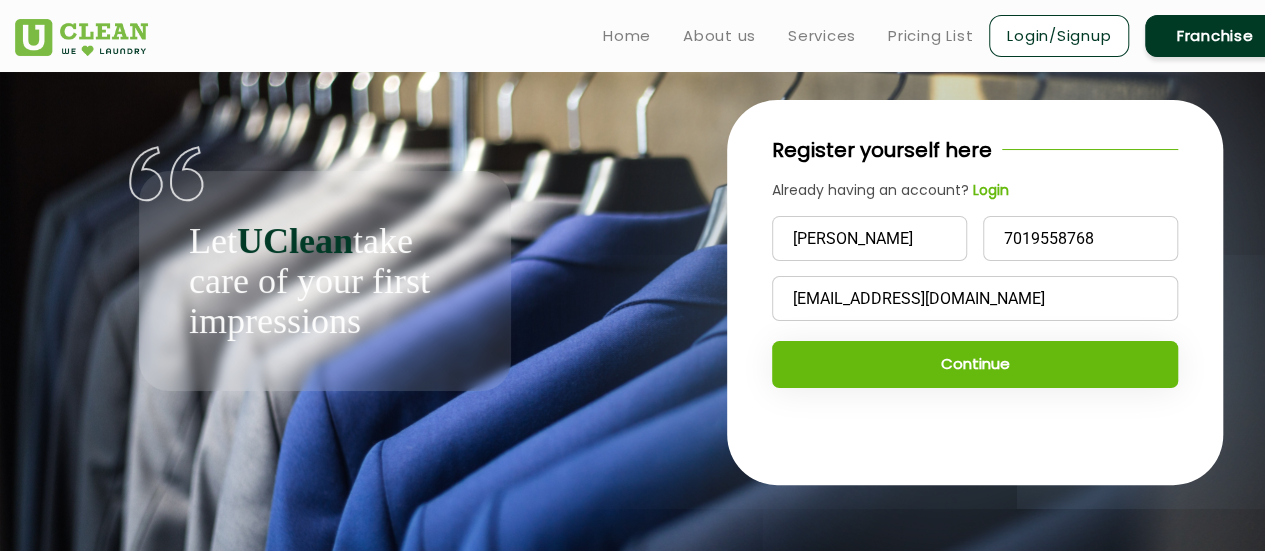 type on "[EMAIL_ADDRESS][DOMAIN_NAME]" 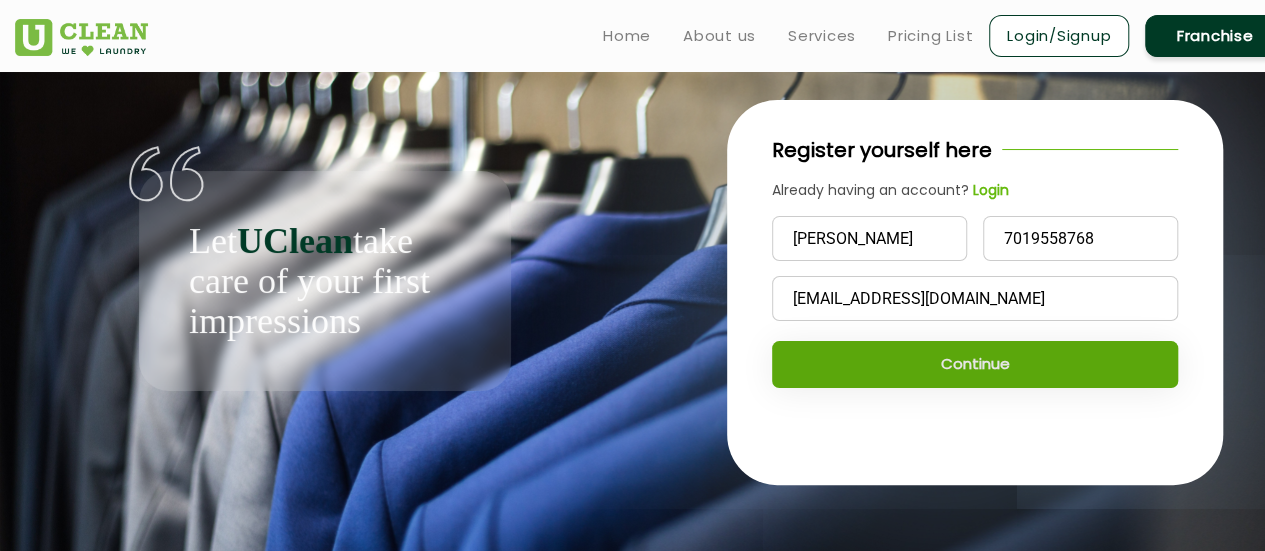 click on "Continue" 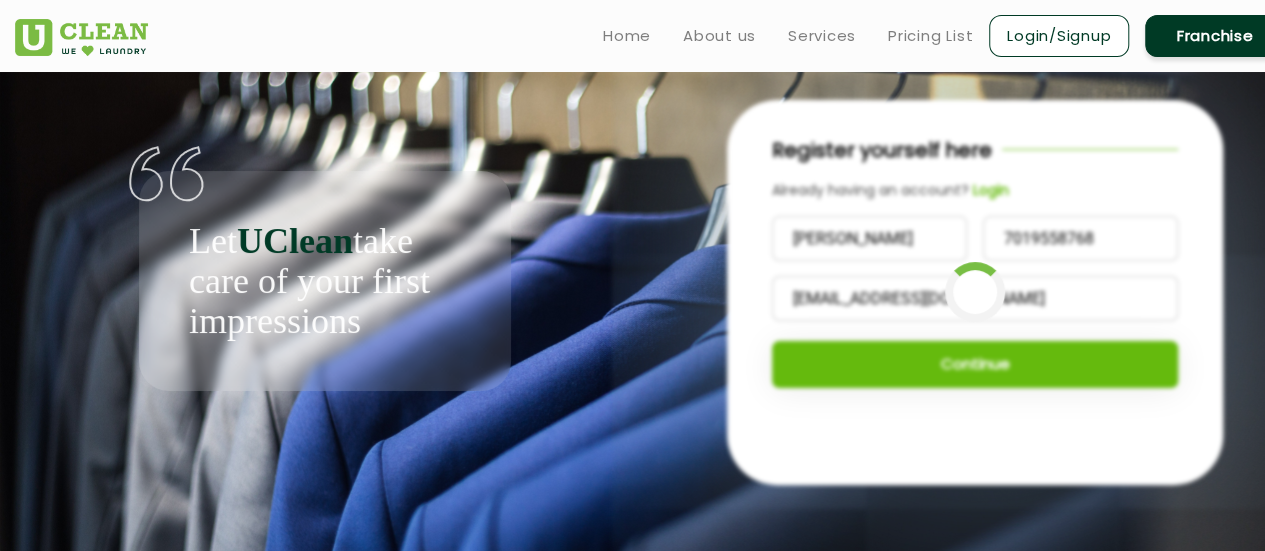 scroll, scrollTop: 8, scrollLeft: 0, axis: vertical 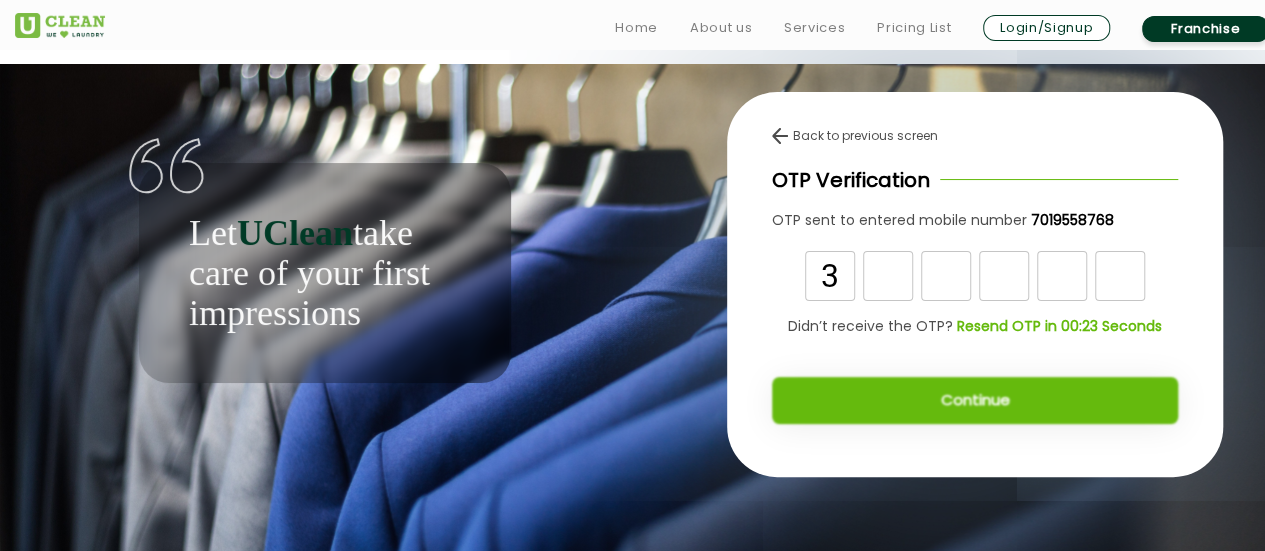 type on "3" 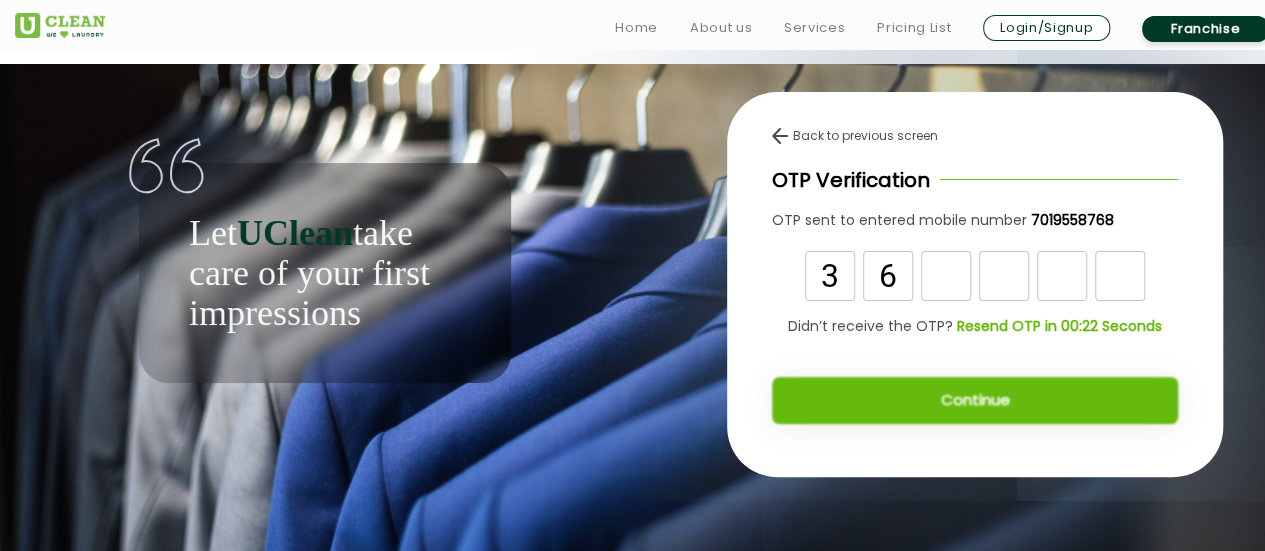 type on "6" 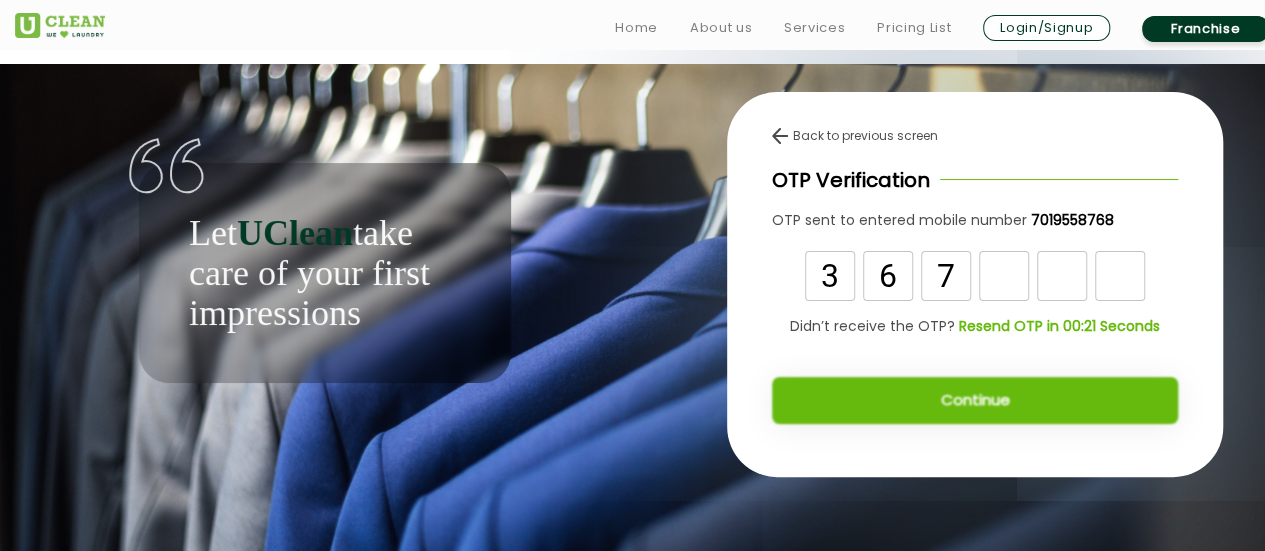 type on "7" 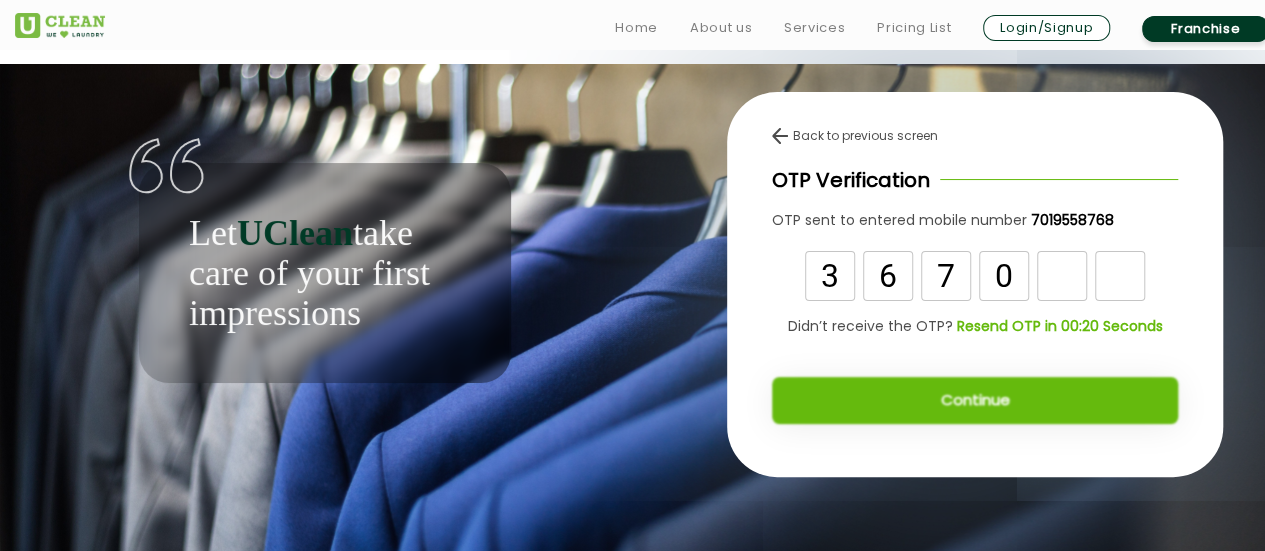 type on "0" 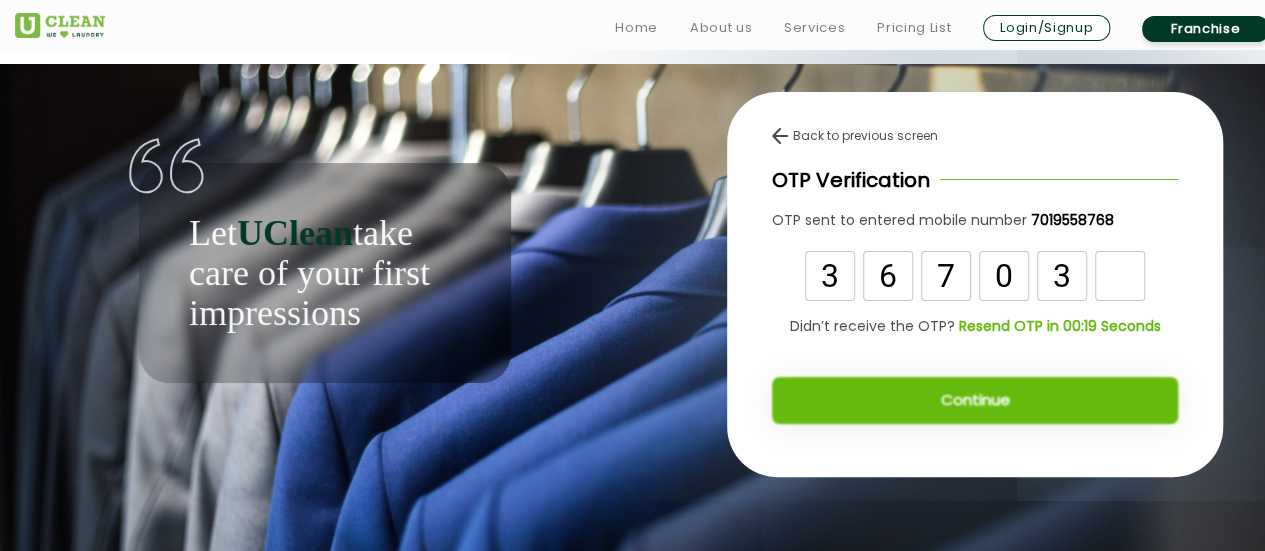type on "3" 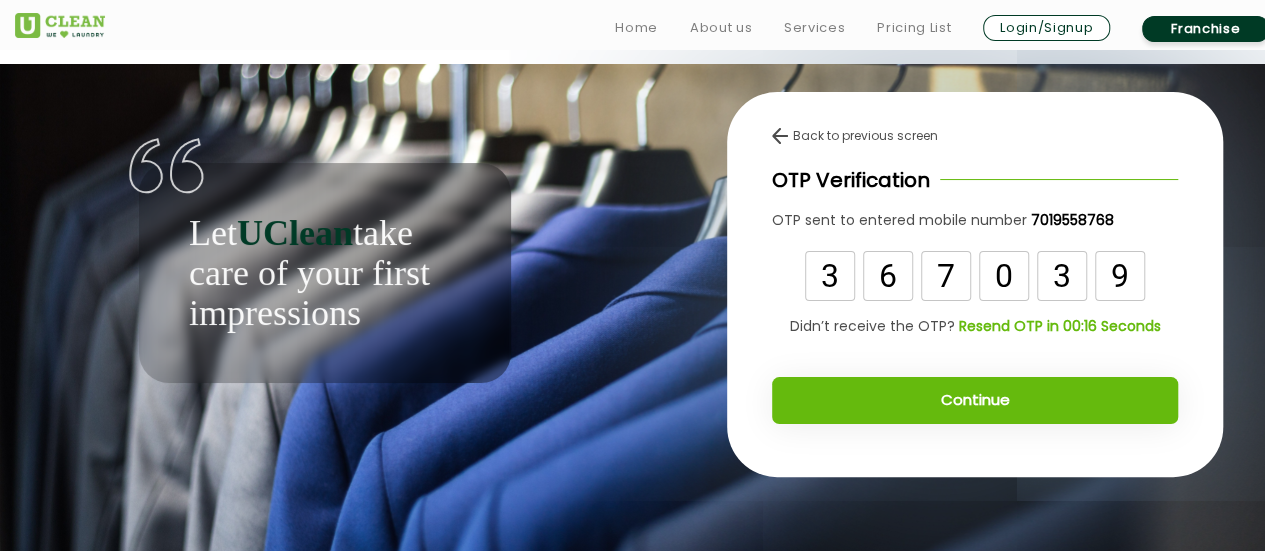 type on "9" 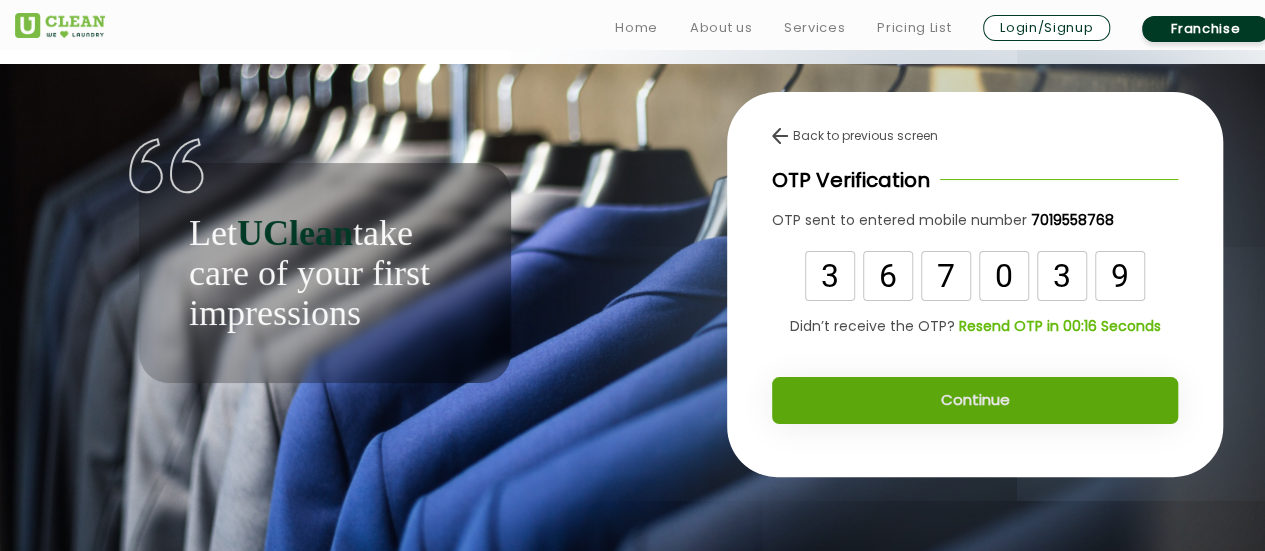 click on "Continue" 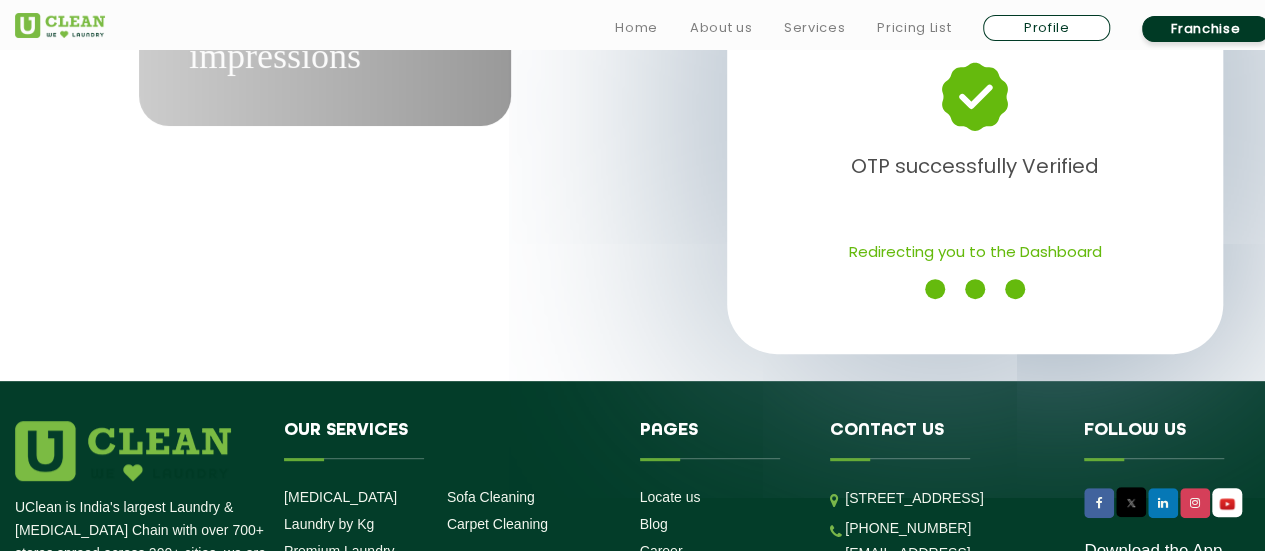 scroll, scrollTop: 266, scrollLeft: 0, axis: vertical 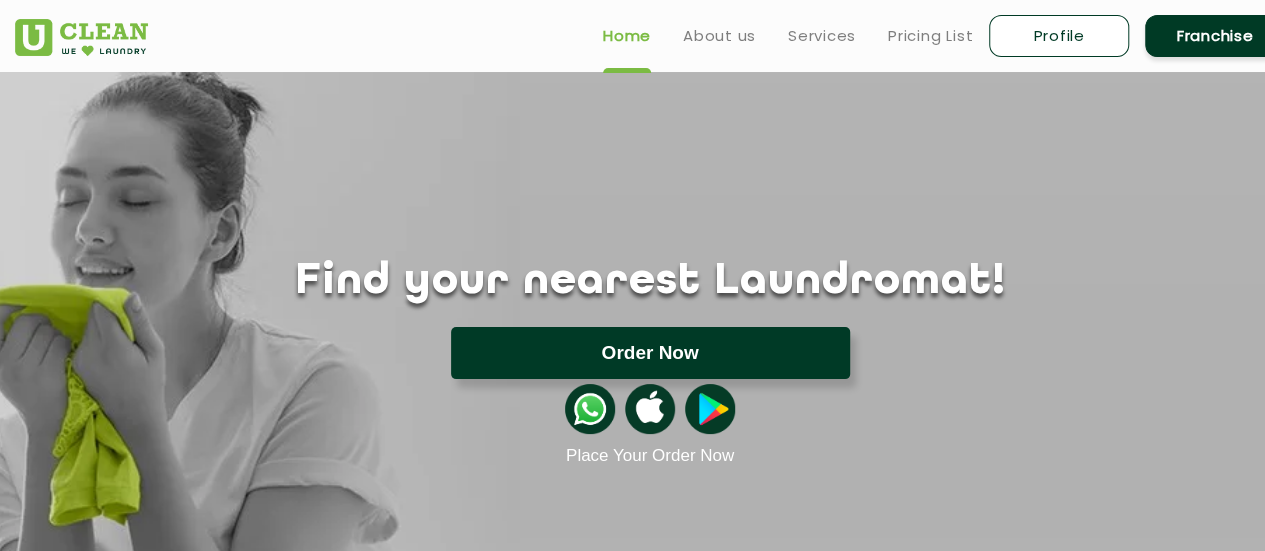 click on "Order Now" 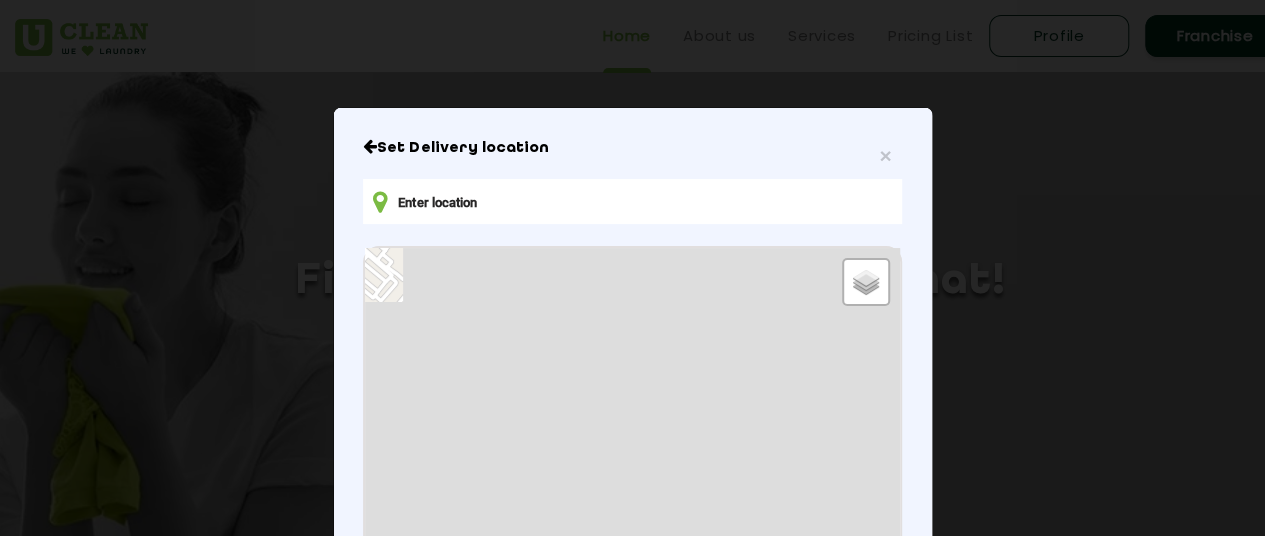 type on "[STREET_ADDRESS]" 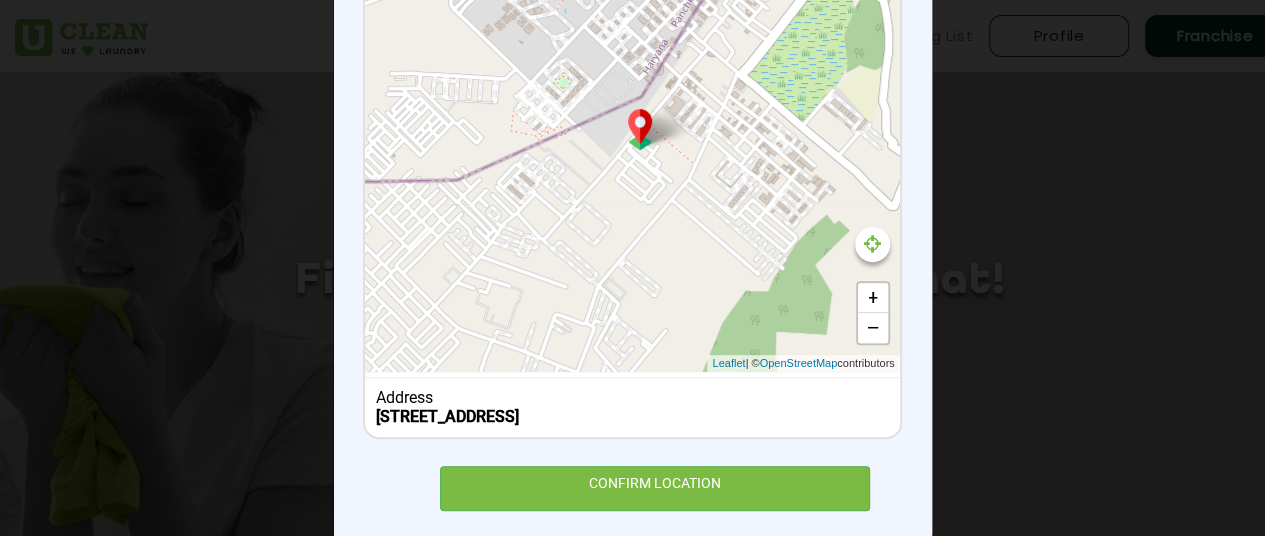 scroll, scrollTop: 377, scrollLeft: 0, axis: vertical 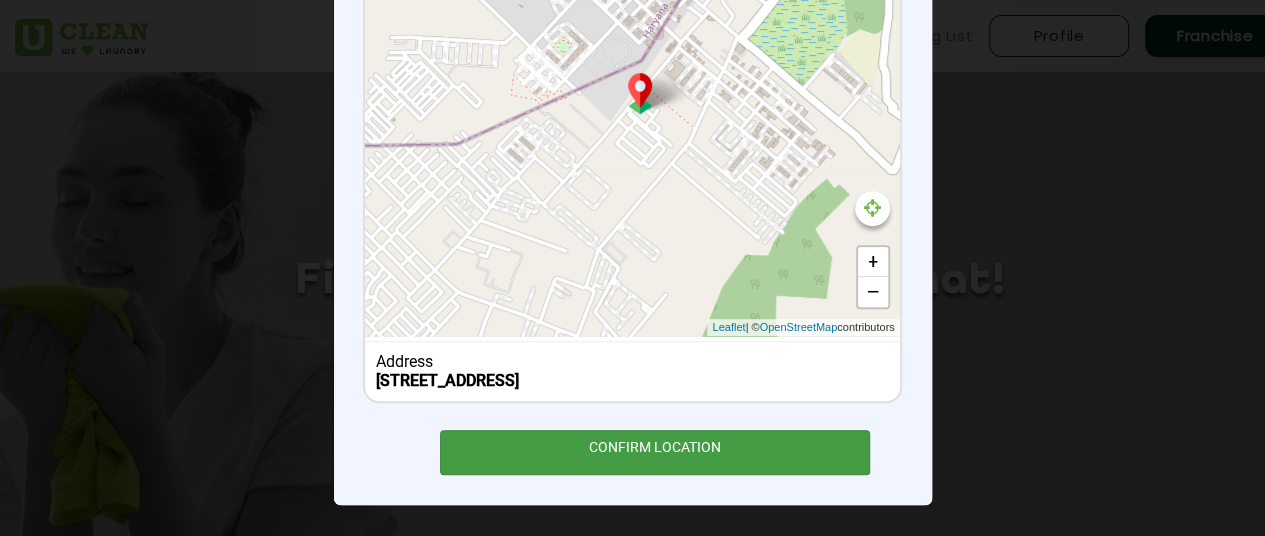 click on "CONFIRM LOCATION" at bounding box center (655, 452) 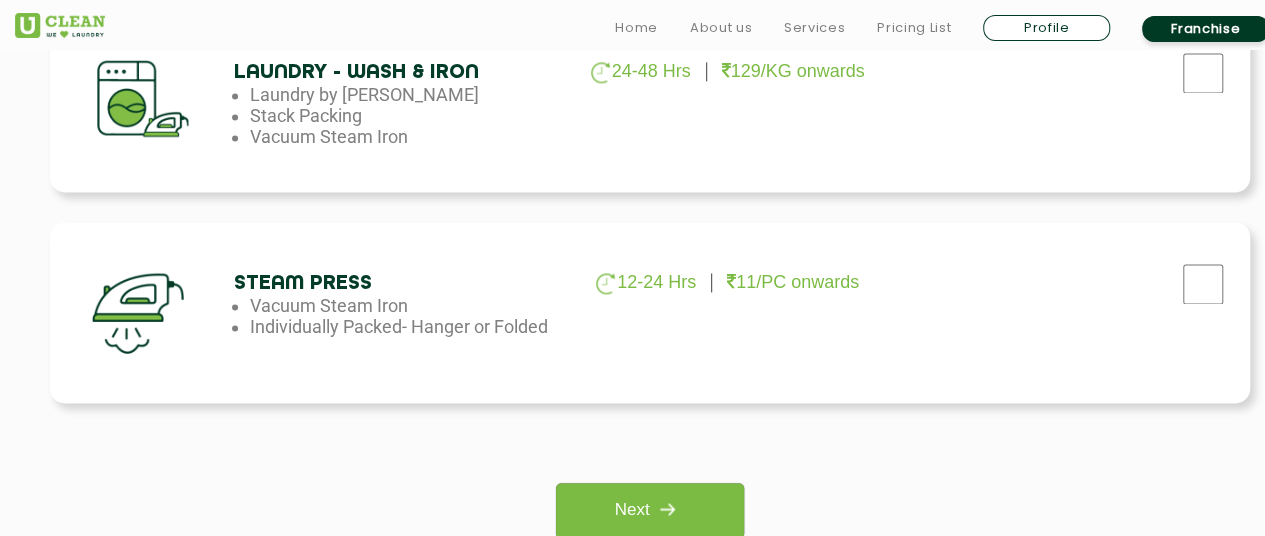 scroll, scrollTop: 1572, scrollLeft: 0, axis: vertical 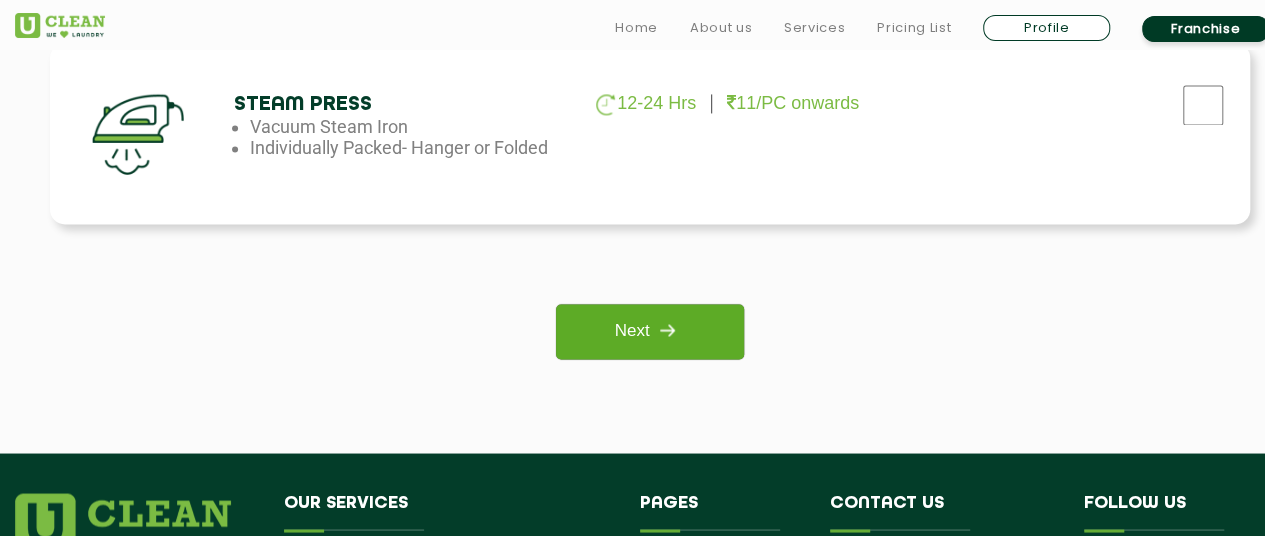 click at bounding box center (667, 330) 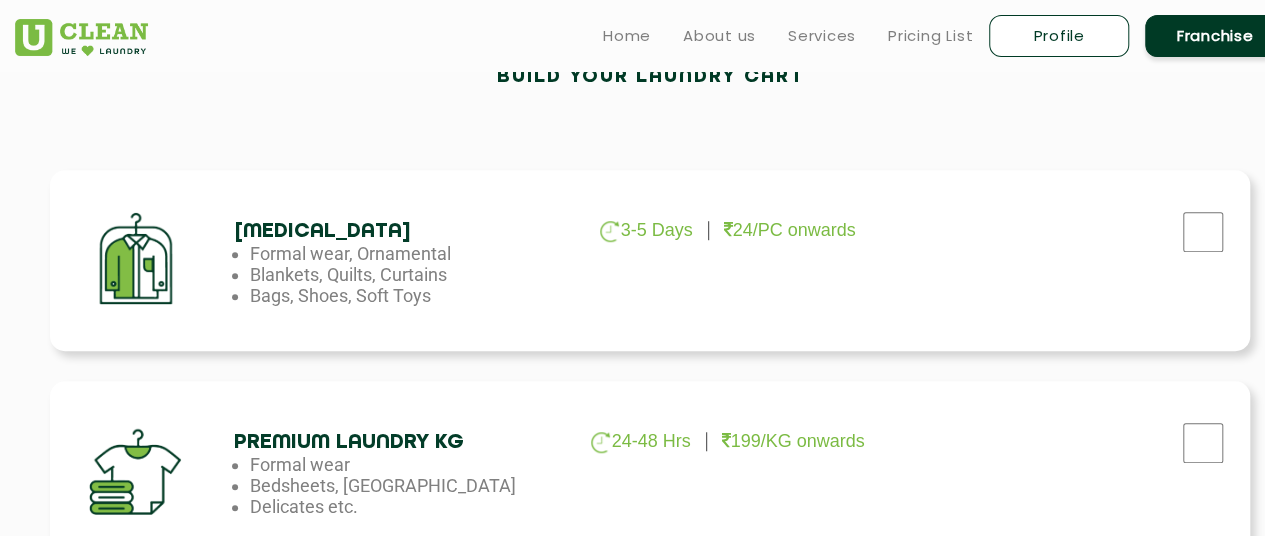 scroll, scrollTop: 523, scrollLeft: 0, axis: vertical 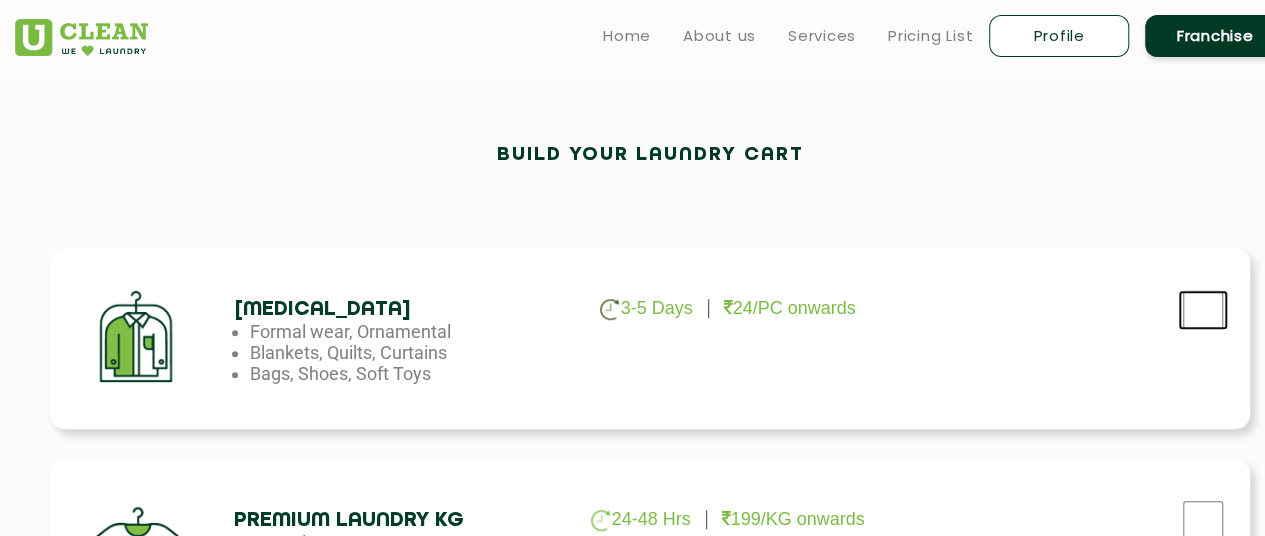 click at bounding box center [1203, 310] 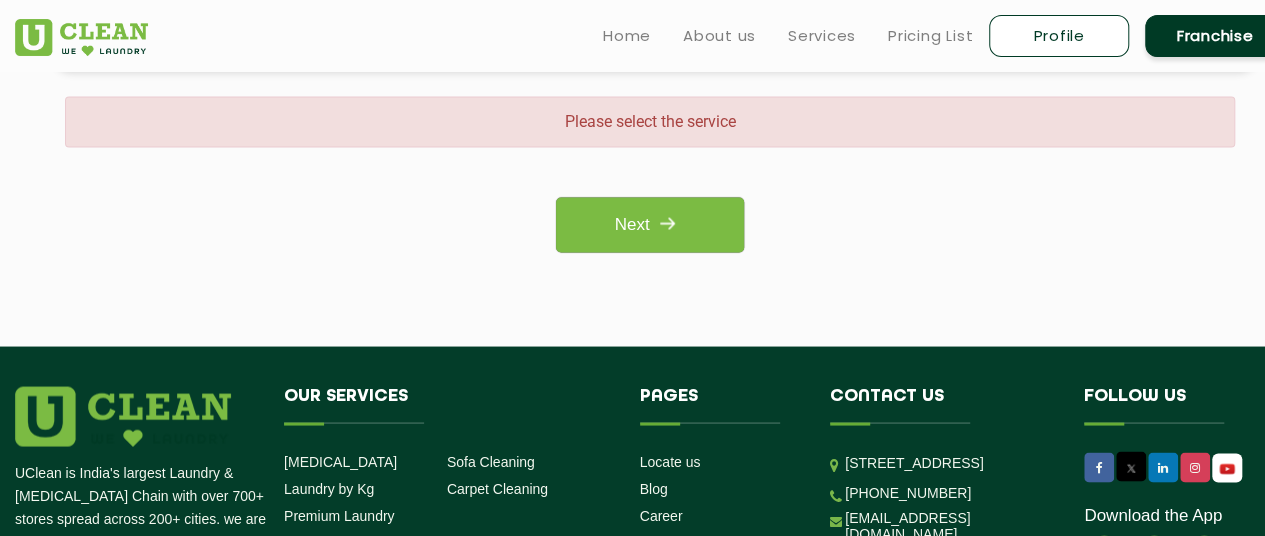 scroll, scrollTop: 1728, scrollLeft: 0, axis: vertical 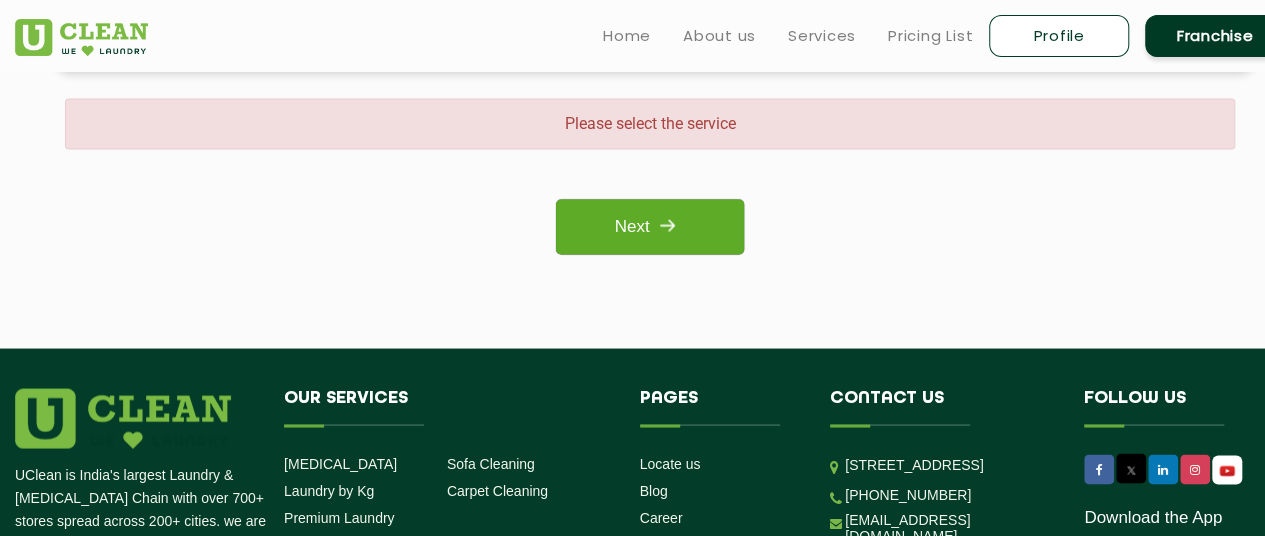 click on "Next" at bounding box center (649, 226) 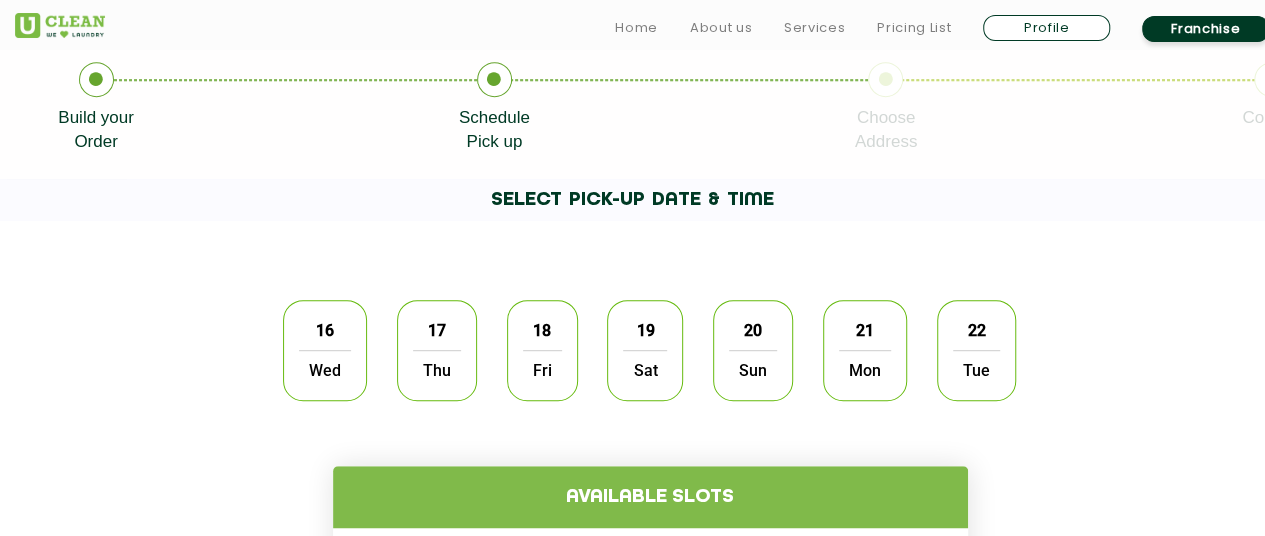 scroll, scrollTop: 426, scrollLeft: 0, axis: vertical 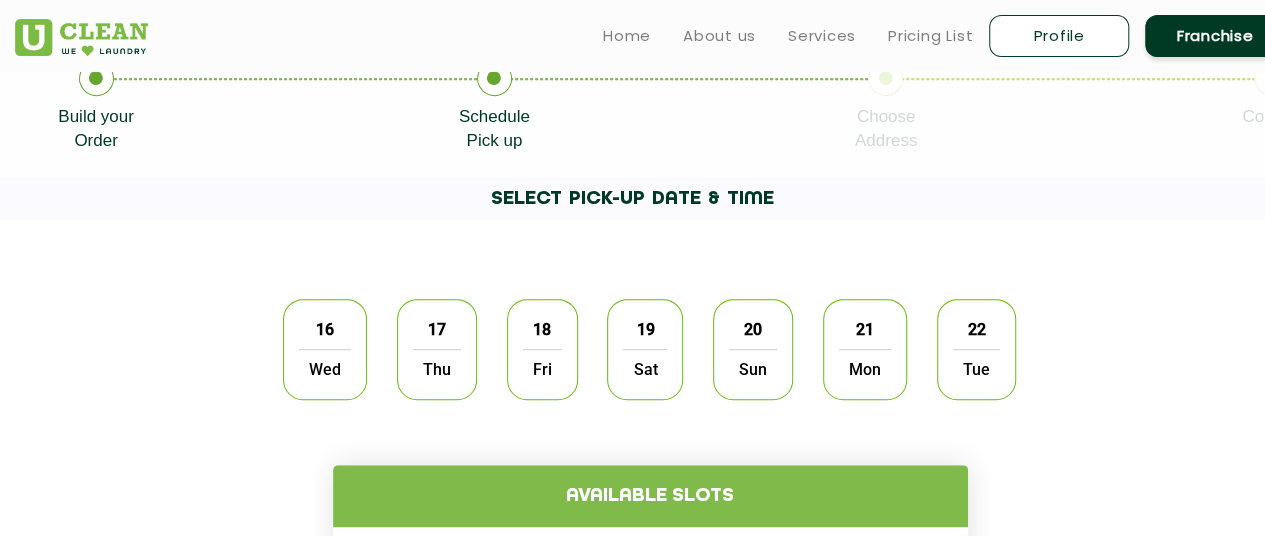 click on "16  Wed" 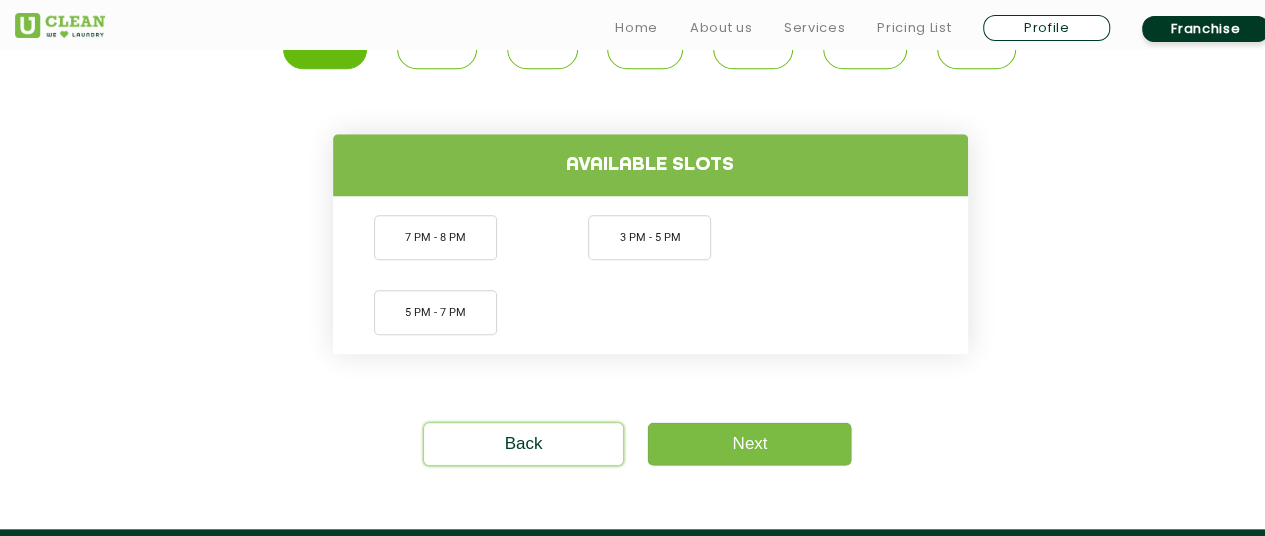 scroll, scrollTop: 756, scrollLeft: 0, axis: vertical 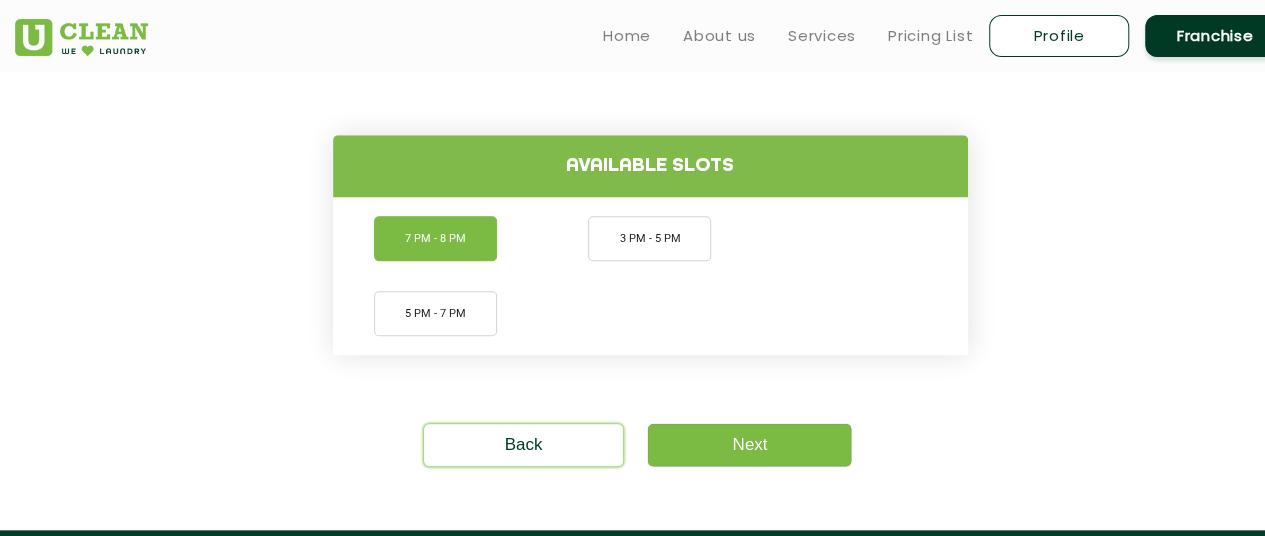 click on "7 PM - 8 PM" 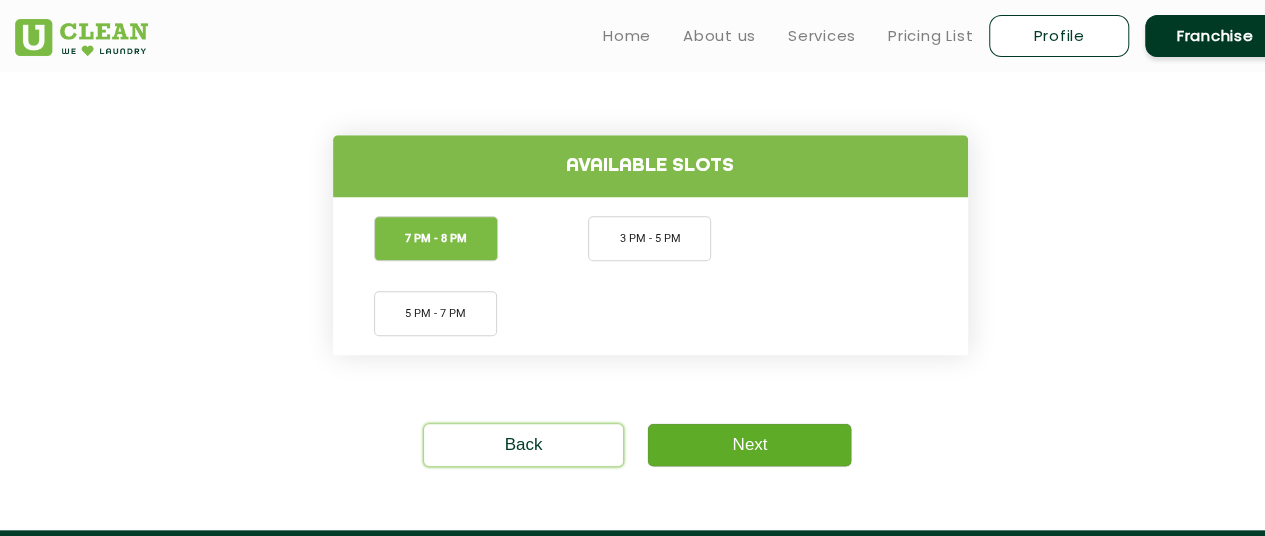 click on "Next" 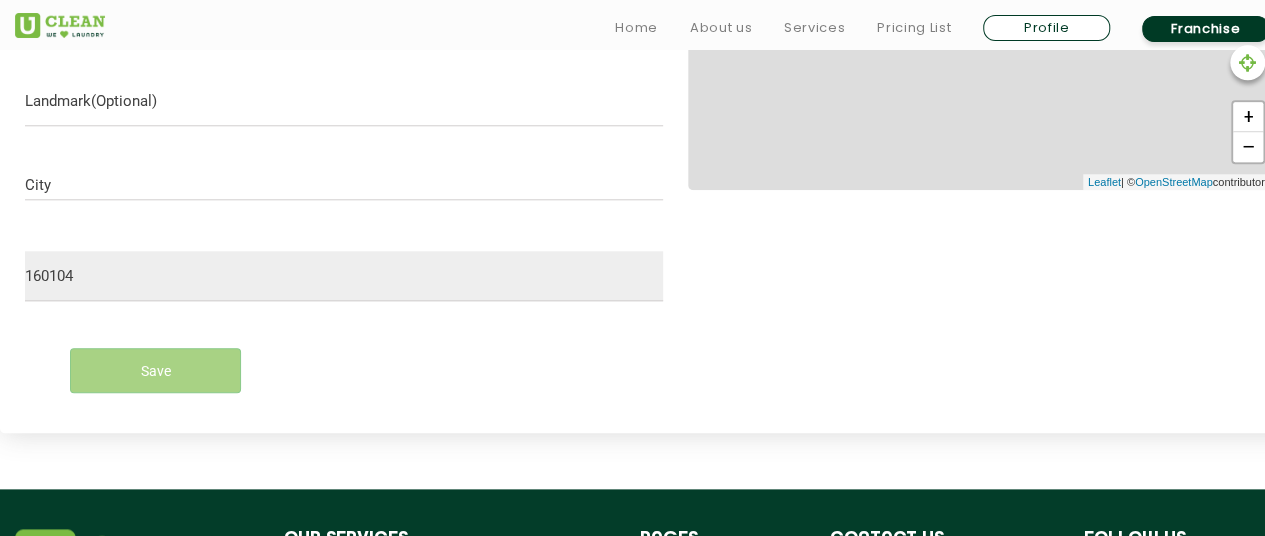 scroll, scrollTop: 958, scrollLeft: 0, axis: vertical 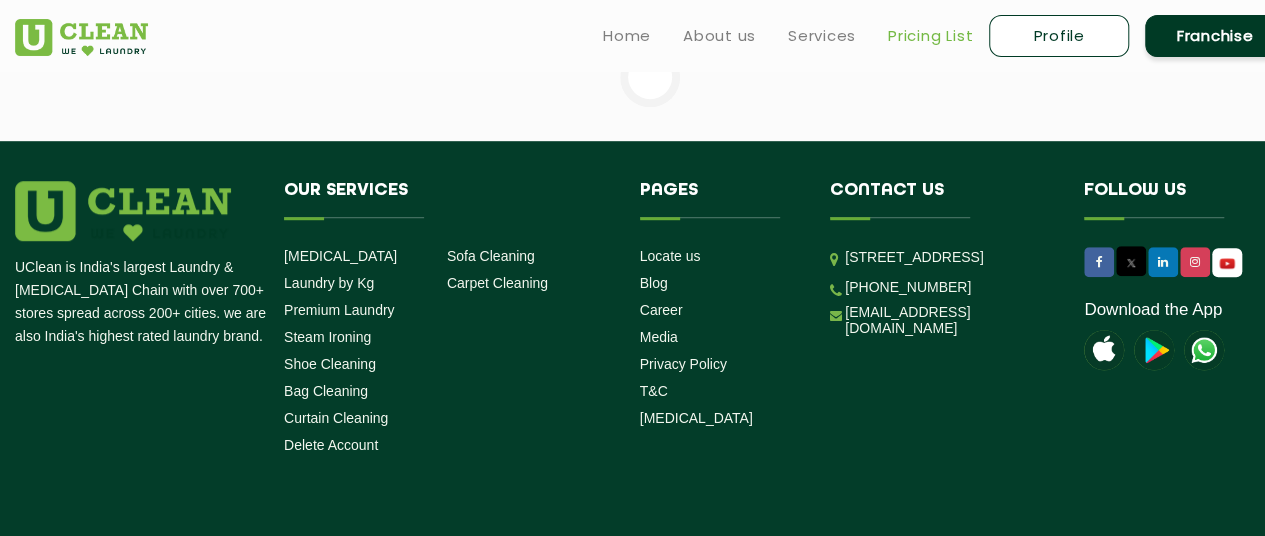 click on "Pricing List" at bounding box center (930, 36) 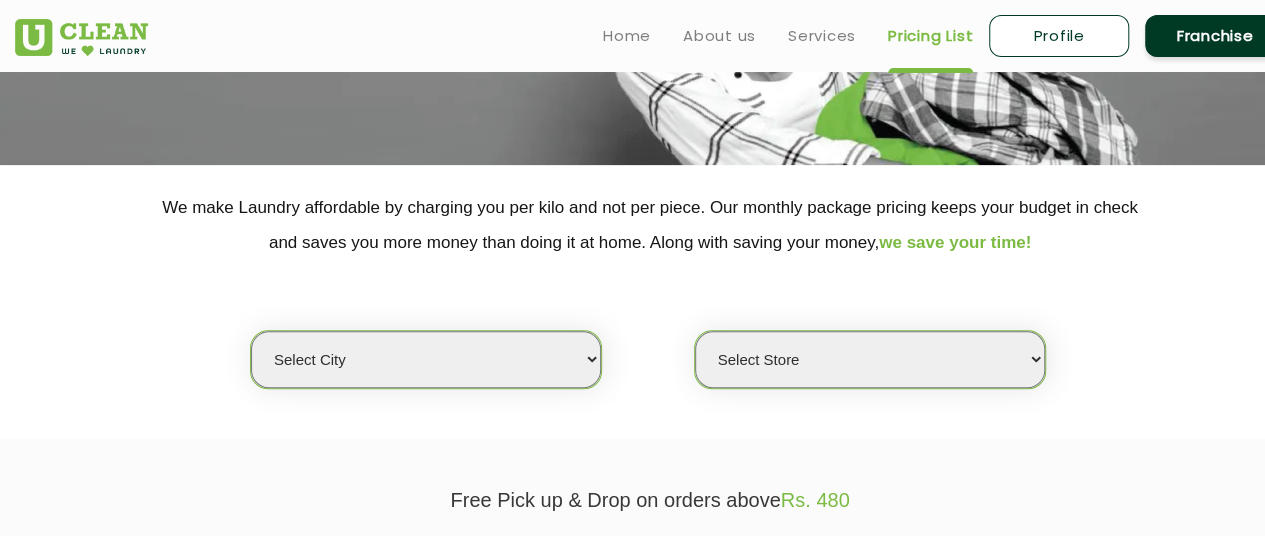 scroll, scrollTop: 298, scrollLeft: 0, axis: vertical 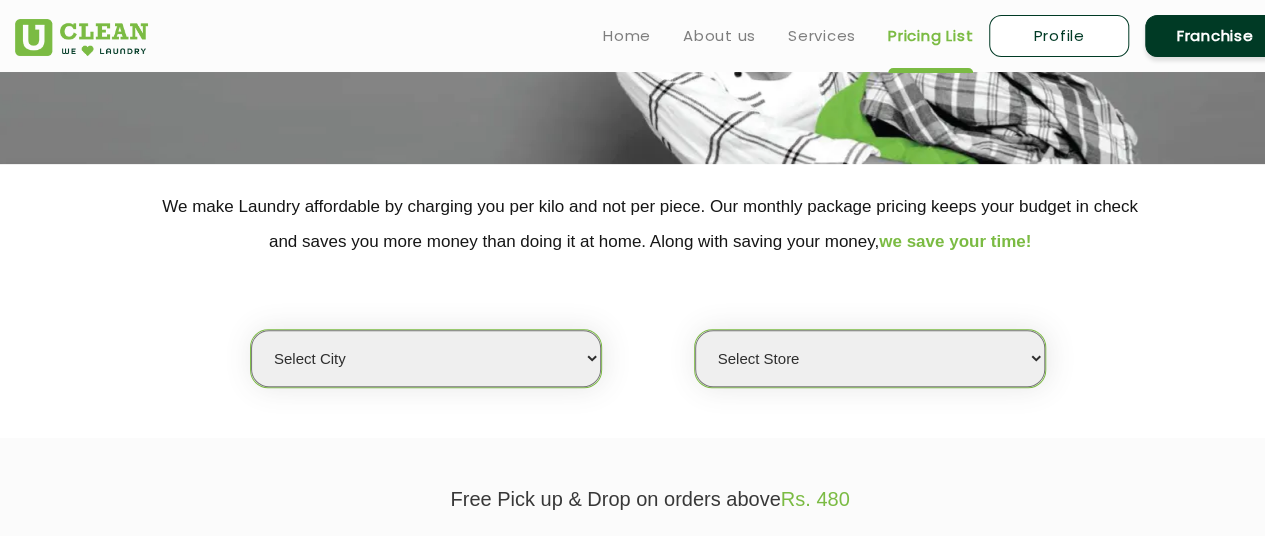 click on "Select city Aalo Agartala Agra Ahmedabad Akola Aligarh Alwar - UClean Select Amravati Aurangabad Ayodhya Bahadurgarh Bahraich Baleswar Baramulla Bareilly Barmer Barpeta Bathinda Belgaum Bengaluru Berhampur Bettiah Bhagalpur Bhilwara Bhiwadi Bhopal Bhubaneshwar Bidar Bikaner Bilaspur Bokaro Bongaigaon Chandigarh Chennai Chitrakoot Cochin Coimbatore Cooch Behar Coonoor Daman Danapur Darrang Daudnagar Dehradun Delhi Deoghar Dhanbad Dharwad Dhule Dibrugarh Digboi Dimapur Dindigul Duliajan Ellenabad Erode Faridabad Gandhidham Gandhinagar Garia Ghaziabad Goa Gohana Gonda Gorakhpur Gurugram Guwahati Gwalior Haldwani Hamirpur Hanumangarh Haridwar Hingoli Hojai Howrah Hubli Hyderabad Imphal Indore Itanagar Jagdalpur Jagraon Jaipur Jaipur - Select Jammu Jamshedpur Jehanabad Jhansi Jodhpur Jorhat Kaithal Kakinada Kanpur Kargil Karimganj Kathmandu Kharupetia Khopoli Kochi Kohima Kokapet Kokrajhar Kolhapur Kolkata Kota Kotdwar Krishnanagar Kundli Kurnool Latur Leh Longding Lower Subansiri Lucknow Ludhiana Madurai Manali" at bounding box center [426, 358] 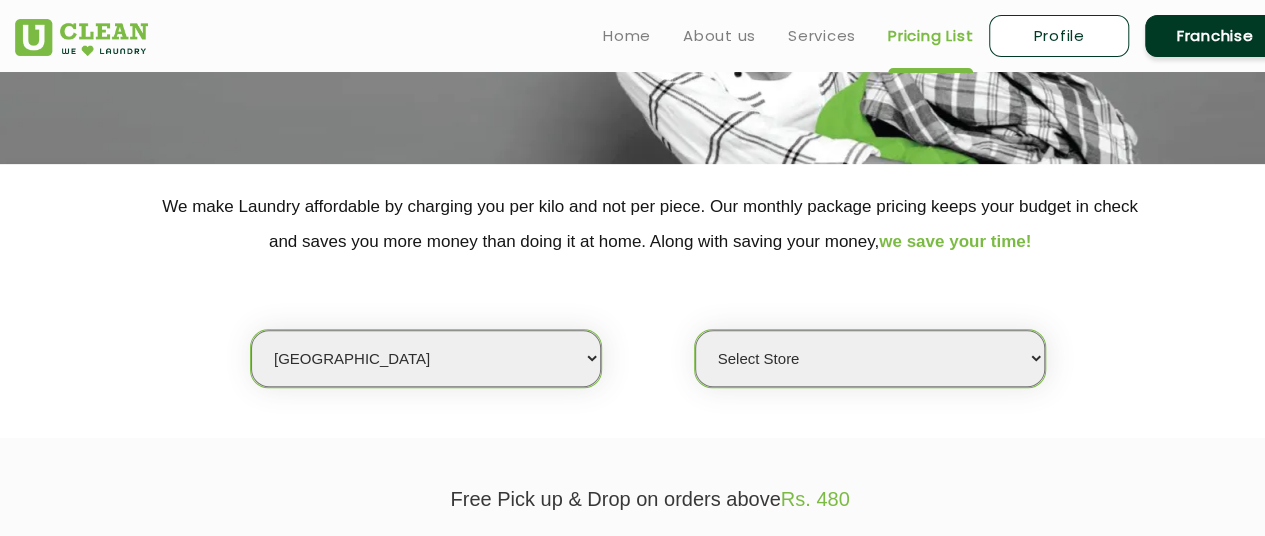 click on "Select city Aalo Agartala Agra Ahmedabad Akola Aligarh Alwar - UClean Select Amravati Aurangabad Ayodhya Bahadurgarh Bahraich Baleswar Baramulla Bareilly Barmer Barpeta Bathinda Belgaum Bengaluru Berhampur Bettiah Bhagalpur Bhilwara Bhiwadi Bhopal Bhubaneshwar Bidar Bikaner Bilaspur Bokaro Bongaigaon Chandigarh Chennai Chitrakoot Cochin Coimbatore Cooch Behar Coonoor Daman Danapur Darrang Daudnagar Dehradun Delhi Deoghar Dhanbad Dharwad Dhule Dibrugarh Digboi Dimapur Dindigul Duliajan Ellenabad Erode Faridabad Gandhidham Gandhinagar Garia Ghaziabad Goa Gohana Gonda Gorakhpur Gurugram Guwahati Gwalior Haldwani Hamirpur Hanumangarh Haridwar Hingoli Hojai Howrah Hubli Hyderabad Imphal Indore Itanagar Jagdalpur Jagraon Jaipur Jaipur - Select Jammu Jamshedpur Jehanabad Jhansi Jodhpur Jorhat Kaithal Kakinada Kanpur Kargil Karimganj Kathmandu Kharupetia Khopoli Kochi Kohima Kokapet Kokrajhar Kolhapur Kolkata Kota Kotdwar Krishnanagar Kundli Kurnool Latur Leh Longding Lower Subansiri Lucknow Ludhiana Madurai Manali" at bounding box center [426, 358] 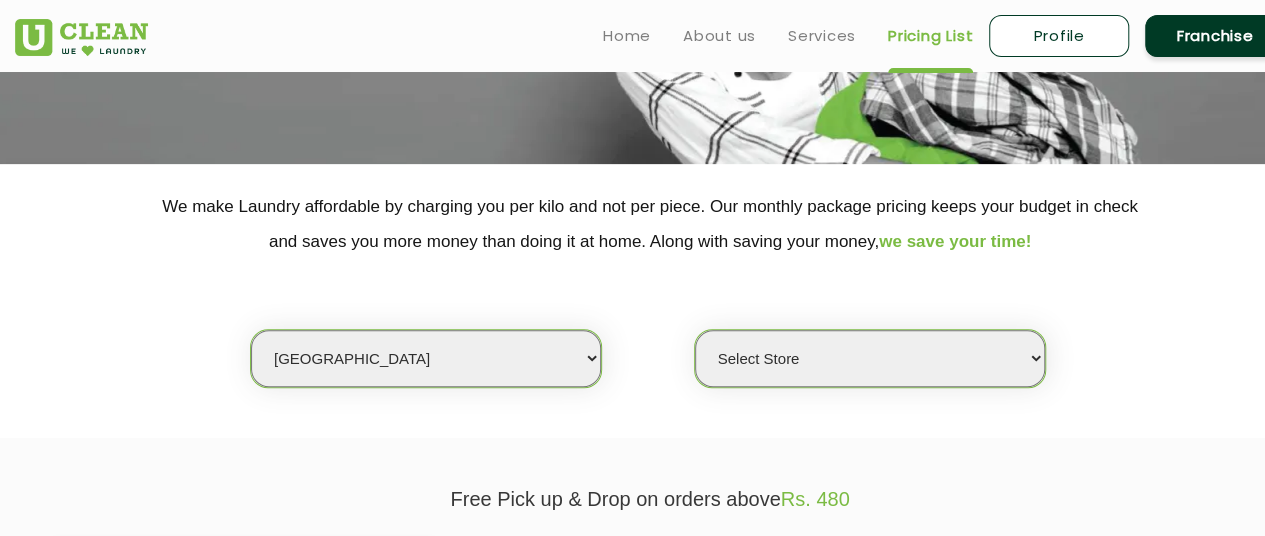 select on "0" 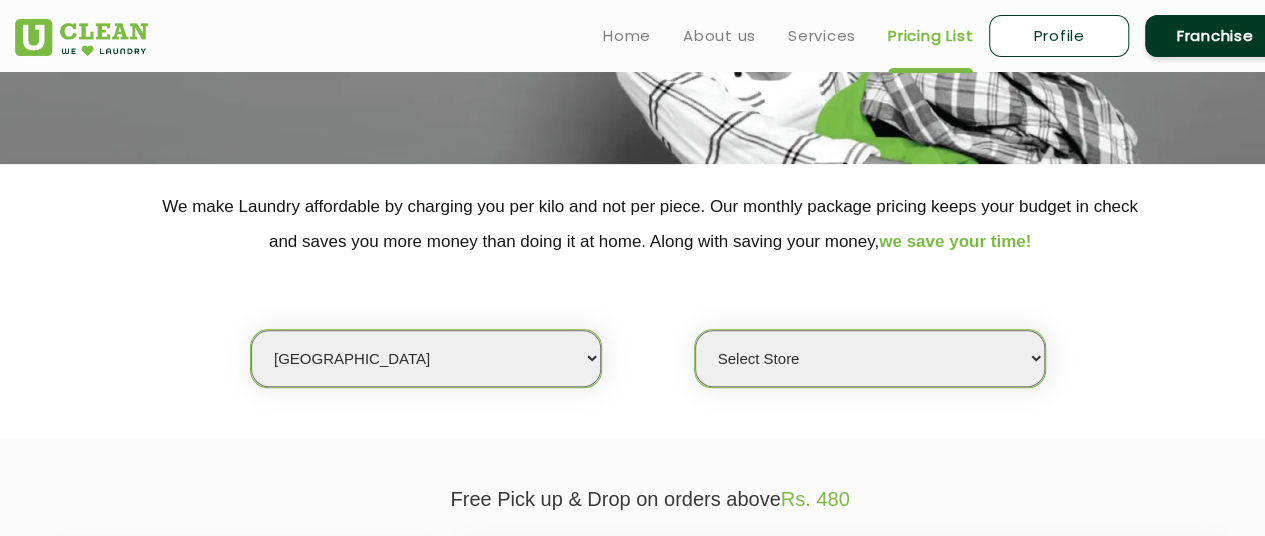 click on "Select Store UClean Ranjan Plaza UClean Vip Road Zirakpur" at bounding box center (870, 358) 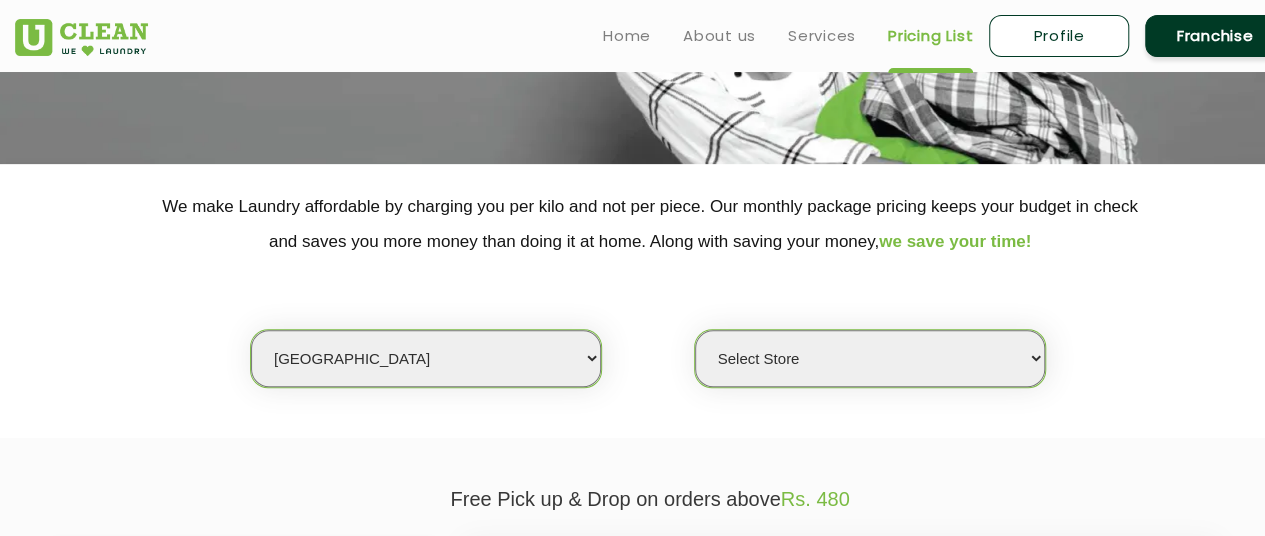 click on "Select city Aalo Agartala Agra Ahmedabad Akola Aligarh Alwar - UClean Select Amravati Aurangabad Ayodhya Bahadurgarh Bahraich Baleswar Baramulla Bareilly Barmer Barpeta Bathinda Belgaum Bengaluru Berhampur Bettiah Bhagalpur Bhilwara Bhiwadi Bhopal Bhubaneshwar Bidar Bikaner Bilaspur Bokaro Bongaigaon Chandigarh Chennai Chitrakoot Cochin Coimbatore Cooch Behar Coonoor Daman Danapur Darrang Daudnagar Dehradun Delhi Deoghar Dhanbad Dharwad Dhule Dibrugarh Digboi Dimapur Dindigul Duliajan Ellenabad Erode Faridabad Gandhidham Gandhinagar Garia Ghaziabad Goa Gohana Gonda Gorakhpur Gurugram Guwahati Gwalior Haldwani Hamirpur Hanumangarh Haridwar Hingoli Hojai Howrah Hubli Hyderabad Imphal Indore Itanagar Jagdalpur Jagraon Jaipur Jaipur - Select Jammu Jamshedpur Jehanabad Jhansi Jodhpur Jorhat Kaithal Kakinada Kanpur Kargil Karimganj Kathmandu Kharupetia Khopoli Kochi Kohima Kokapet Kokrajhar Kolhapur Kolkata Kota Kotdwar Krishnanagar Kundli Kurnool Latur Leh Longding Lower Subansiri Lucknow Ludhiana Madurai Manali" at bounding box center (426, 358) 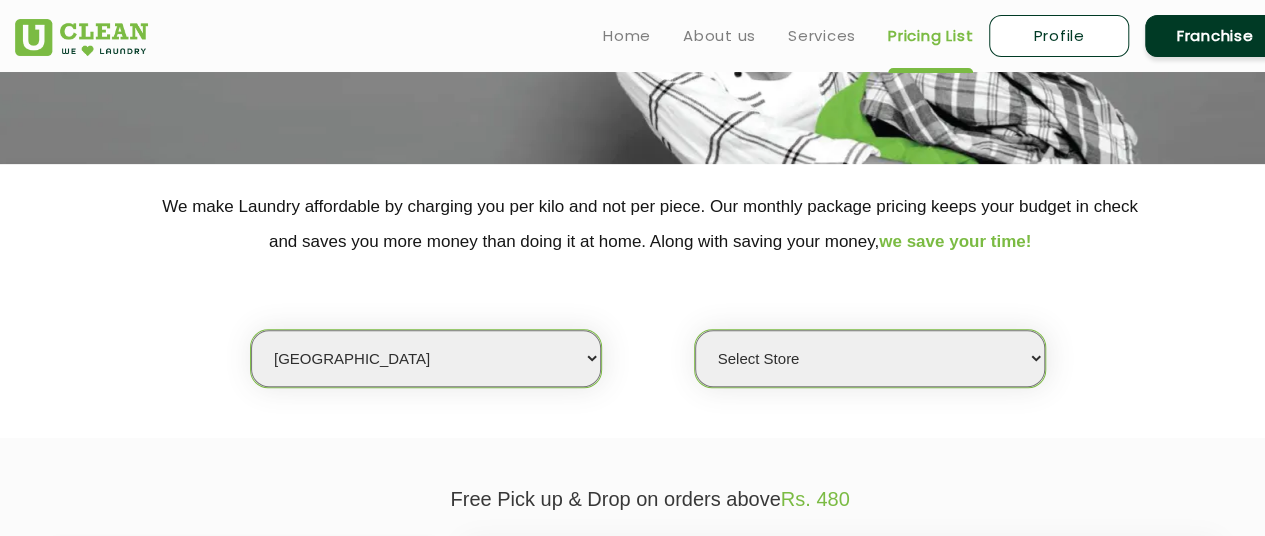 select on "36" 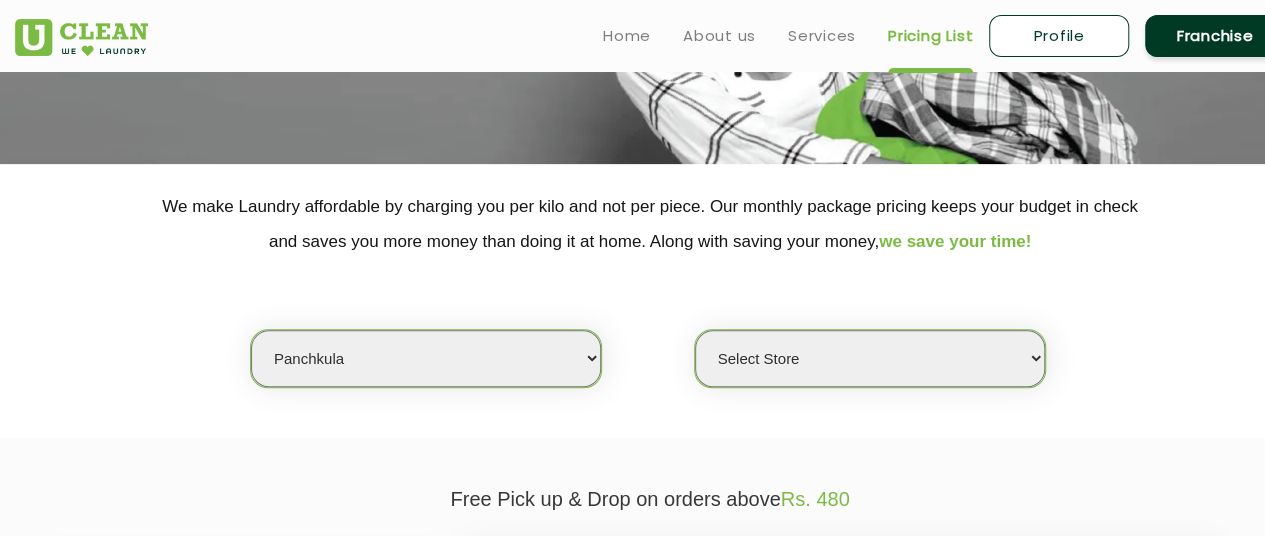 click on "Select city Aalo Agartala Agra Ahmedabad Akola Aligarh Alwar - UClean Select Amravati Aurangabad Ayodhya Bahadurgarh Bahraich Baleswar Baramulla Bareilly Barmer Barpeta Bathinda Belgaum Bengaluru Berhampur Bettiah Bhagalpur Bhilwara Bhiwadi Bhopal Bhubaneshwar Bidar Bikaner Bilaspur Bokaro Bongaigaon Chandigarh Chennai Chitrakoot Cochin Coimbatore Cooch Behar Coonoor Daman Danapur Darrang Daudnagar Dehradun Delhi Deoghar Dhanbad Dharwad Dhule Dibrugarh Digboi Dimapur Dindigul Duliajan Ellenabad Erode Faridabad Gandhidham Gandhinagar Garia Ghaziabad Goa Gohana Gonda Gorakhpur Gurugram Guwahati Gwalior Haldwani Hamirpur Hanumangarh Haridwar Hingoli Hojai Howrah Hubli Hyderabad Imphal Indore Itanagar Jagdalpur Jagraon Jaipur Jaipur - Select Jammu Jamshedpur Jehanabad Jhansi Jodhpur Jorhat Kaithal Kakinada Kanpur Kargil Karimganj Kathmandu Kharupetia Khopoli Kochi Kohima Kokapet Kokrajhar Kolhapur Kolkata Kota Kotdwar Krishnanagar Kundli Kurnool Latur Leh Longding Lower Subansiri Lucknow Ludhiana Madurai Manali" at bounding box center (426, 358) 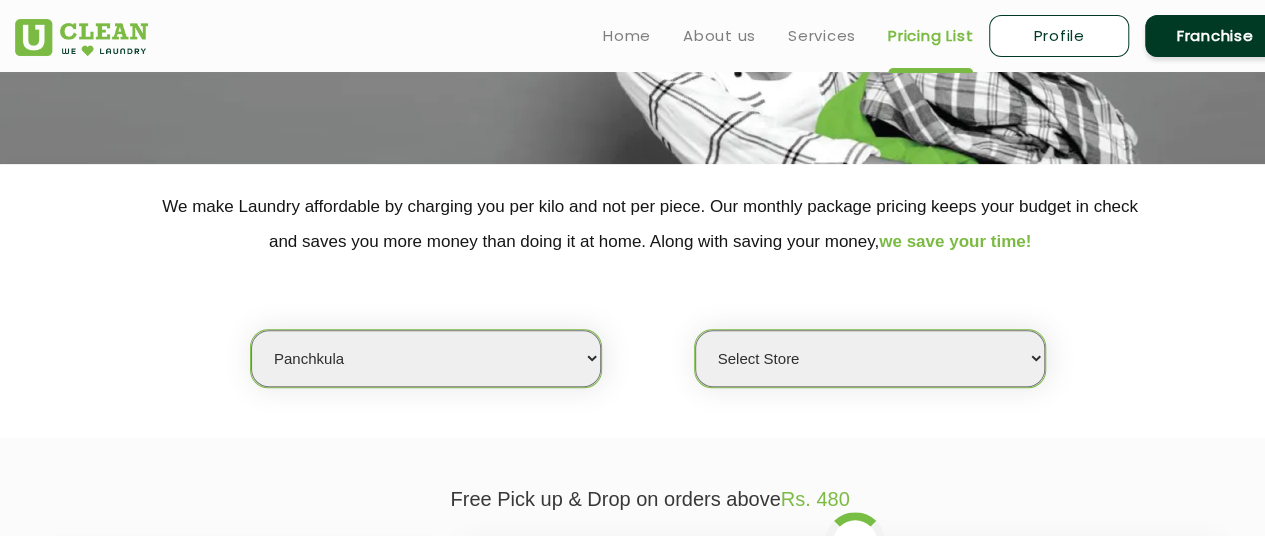 click on "Select Store UClean Tricity Panchkula UClean Sector 14" at bounding box center [870, 358] 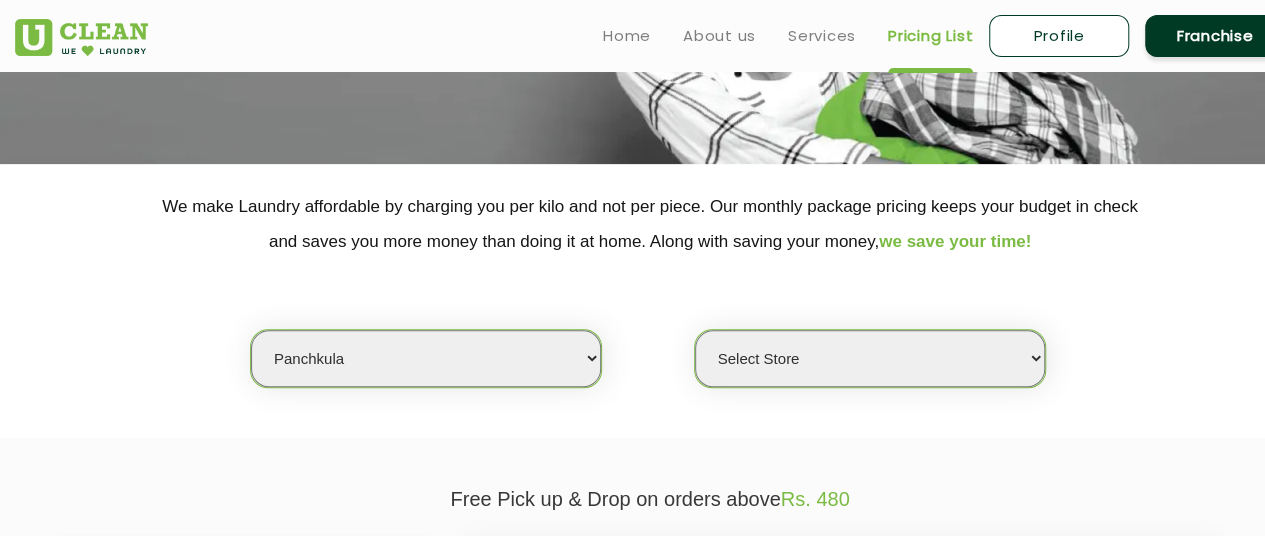 select on "487" 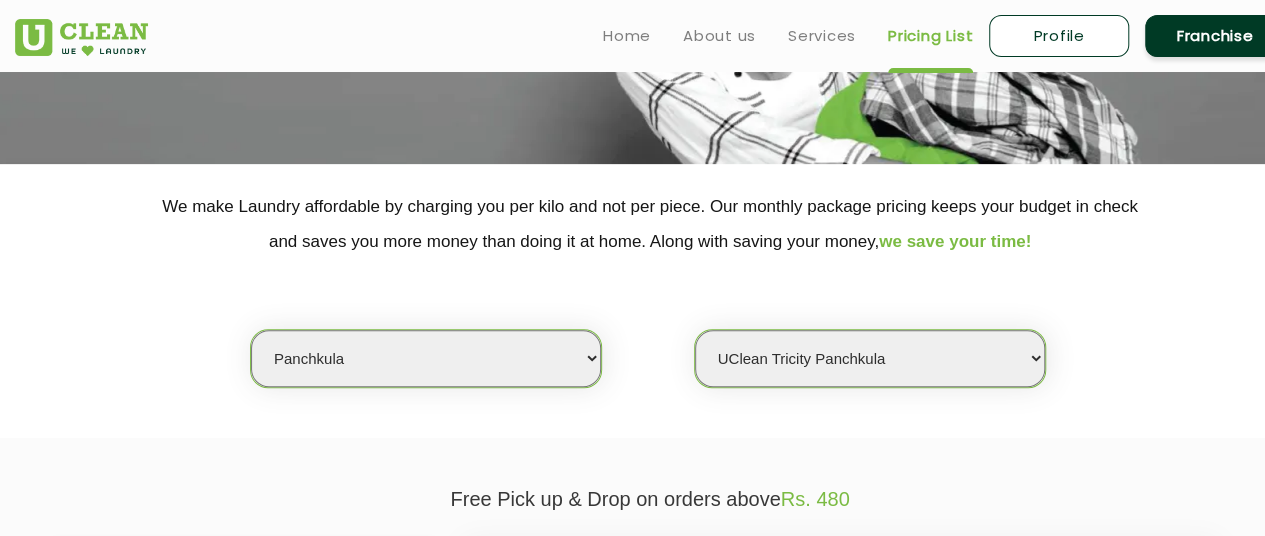 click on "Select Store UClean Tricity Panchkula UClean Sector 14" at bounding box center [870, 358] 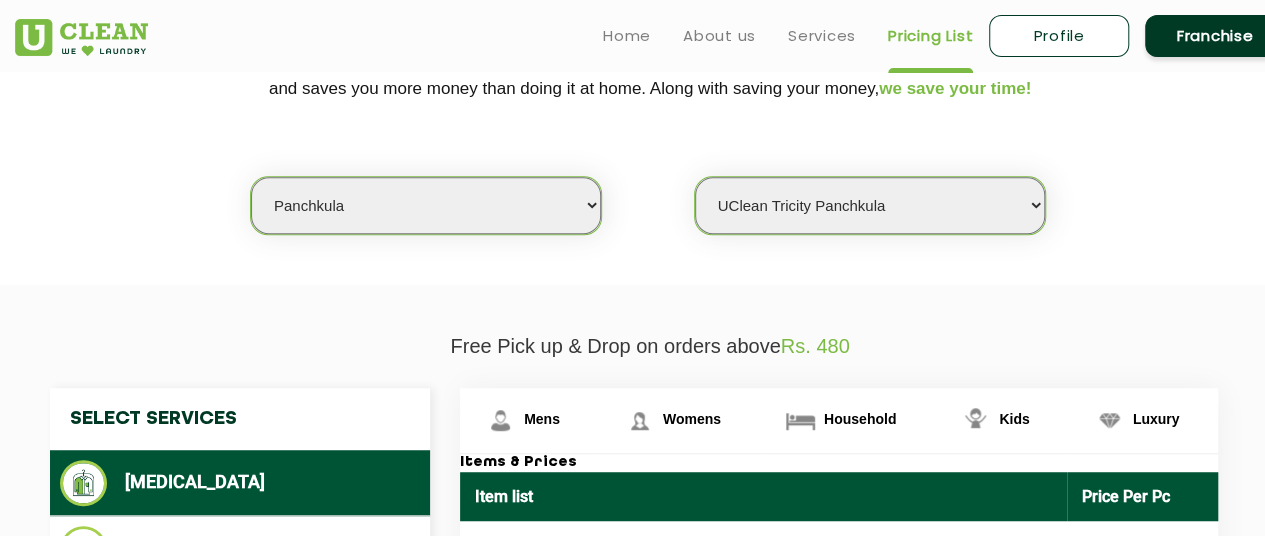 scroll, scrollTop: 438, scrollLeft: 0, axis: vertical 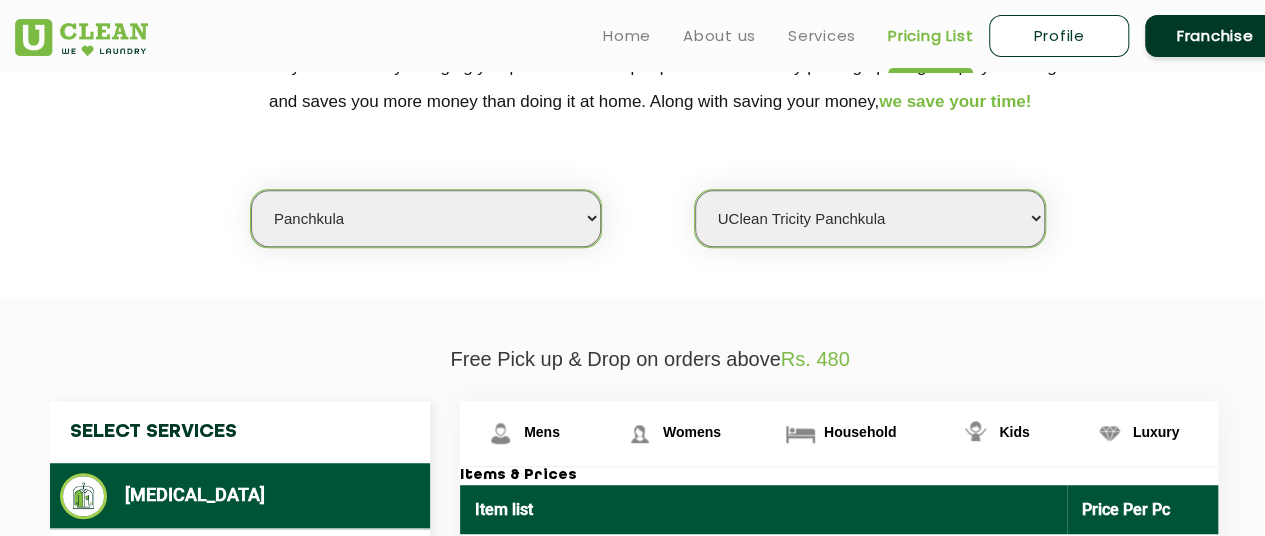 click on "Select city Aalo Agartala Agra Ahmedabad Akola Aligarh Alwar - UClean Select Amravati Aurangabad Ayodhya Bahadurgarh Bahraich Baleswar Baramulla Bareilly Barmer Barpeta Bathinda Belgaum Bengaluru Berhampur Bettiah Bhagalpur Bhilwara Bhiwadi Bhopal Bhubaneshwar Bidar Bikaner Bilaspur Bokaro Bongaigaon Chandigarh Chennai Chitrakoot Cochin Coimbatore Cooch Behar Coonoor Daman Danapur Darrang Daudnagar Dehradun Delhi Deoghar Dhanbad Dharwad Dhule Dibrugarh Digboi Dimapur Dindigul Duliajan Ellenabad Erode Faridabad Gandhidham Gandhinagar Garia Ghaziabad Goa Gohana Gonda Gorakhpur Gurugram Guwahati Gwalior Haldwani Hamirpur Hanumangarh Haridwar Hingoli Hojai Howrah Hubli Hyderabad Imphal Indore Itanagar Jagdalpur Jagraon Jaipur Jaipur - Select Jammu Jamshedpur Jehanabad Jhansi Jodhpur Jorhat Kaithal Kakinada Kanpur Kargil Karimganj Kathmandu Kharupetia Khopoli Kochi Kohima Kokapet Kokrajhar Kolhapur Kolkata Kota Kotdwar Krishnanagar Kundli Kurnool Latur Leh Longding Lower Subansiri Lucknow Ludhiana Madurai Manali" at bounding box center (426, 218) 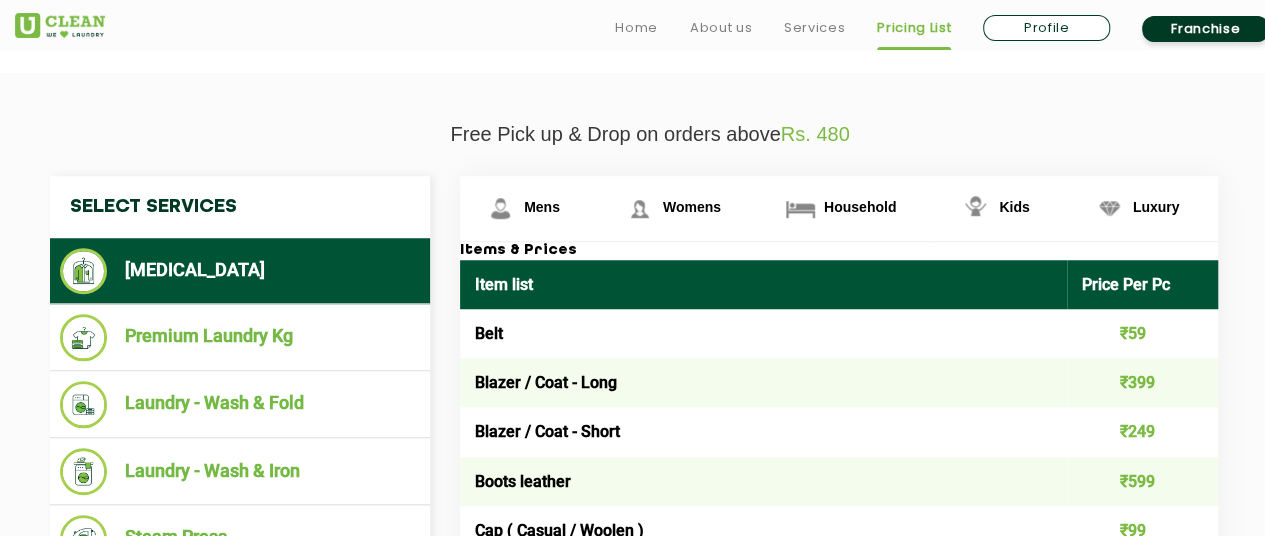 scroll, scrollTop: 664, scrollLeft: 0, axis: vertical 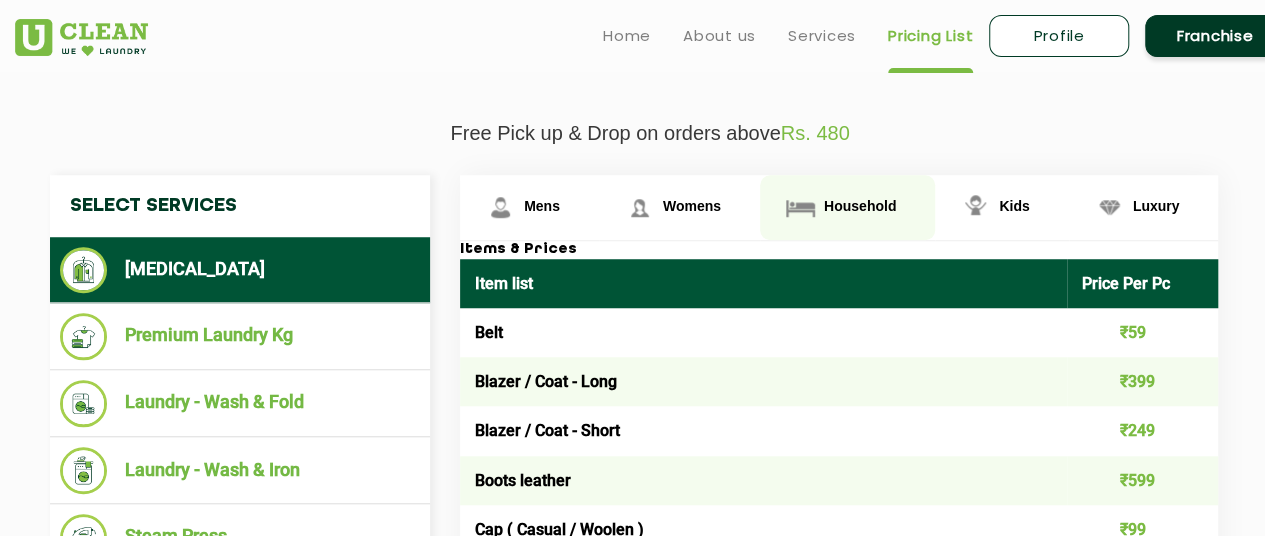 click on "Household" at bounding box center (529, 207) 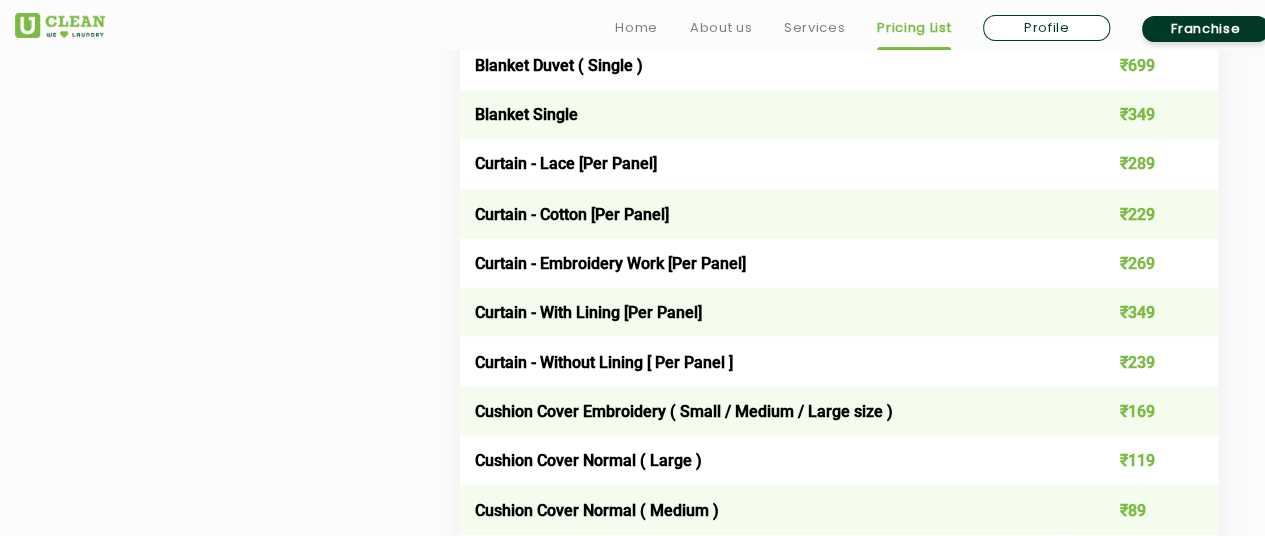scroll, scrollTop: 1722, scrollLeft: 0, axis: vertical 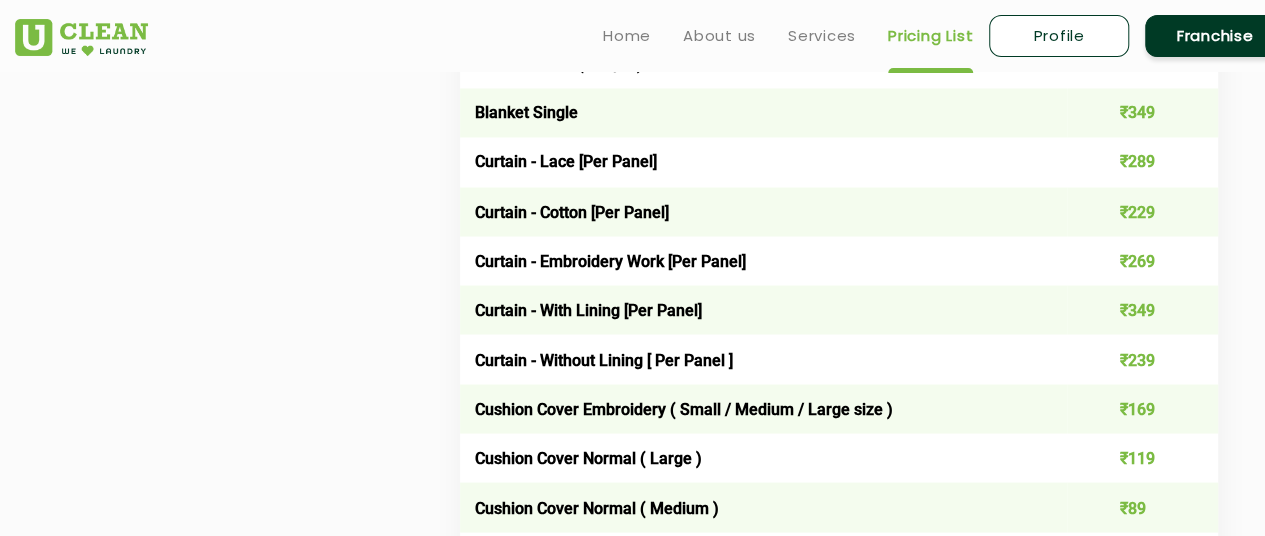 click on "Curtain - Cotton [Per Panel]" at bounding box center [763, 211] 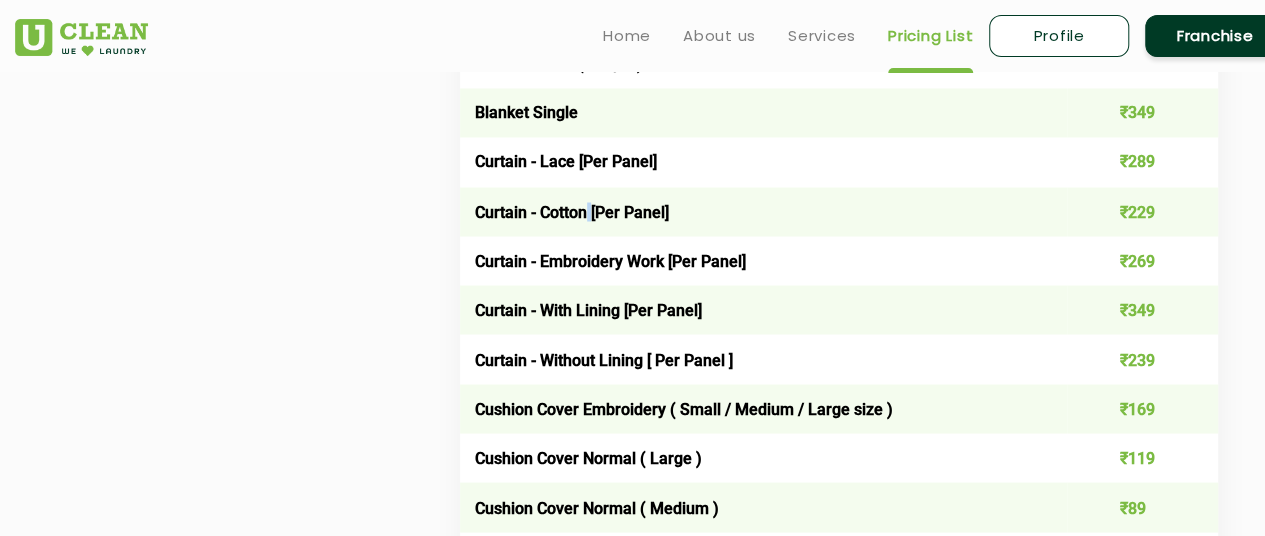 click on "Curtain - Cotton [Per Panel]" at bounding box center [763, 211] 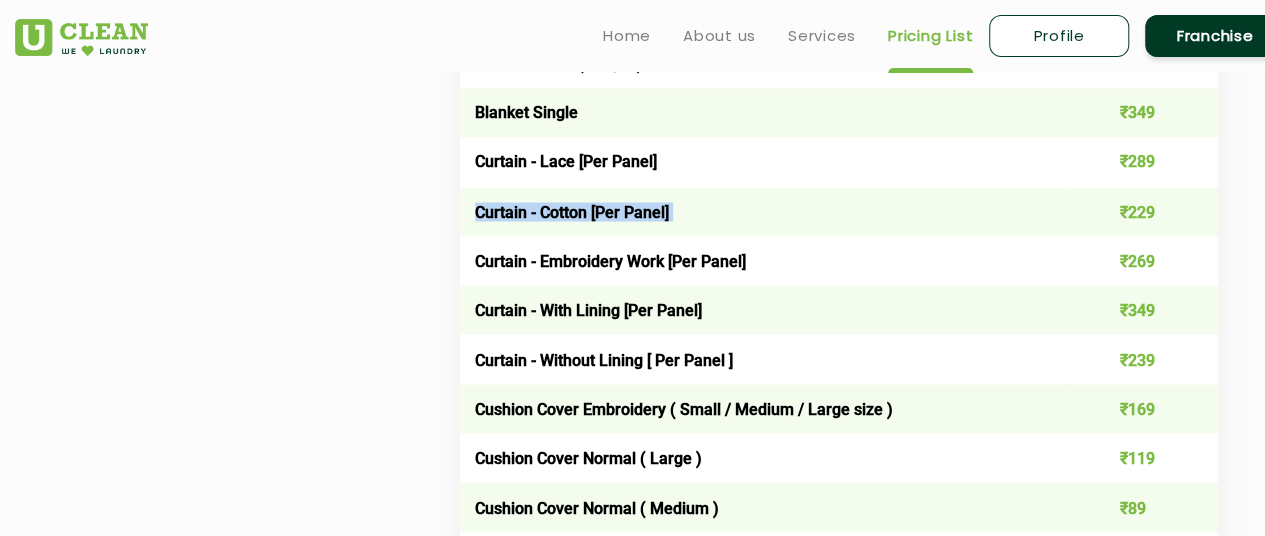 click on "Curtain - Cotton [Per Panel]" at bounding box center [763, 211] 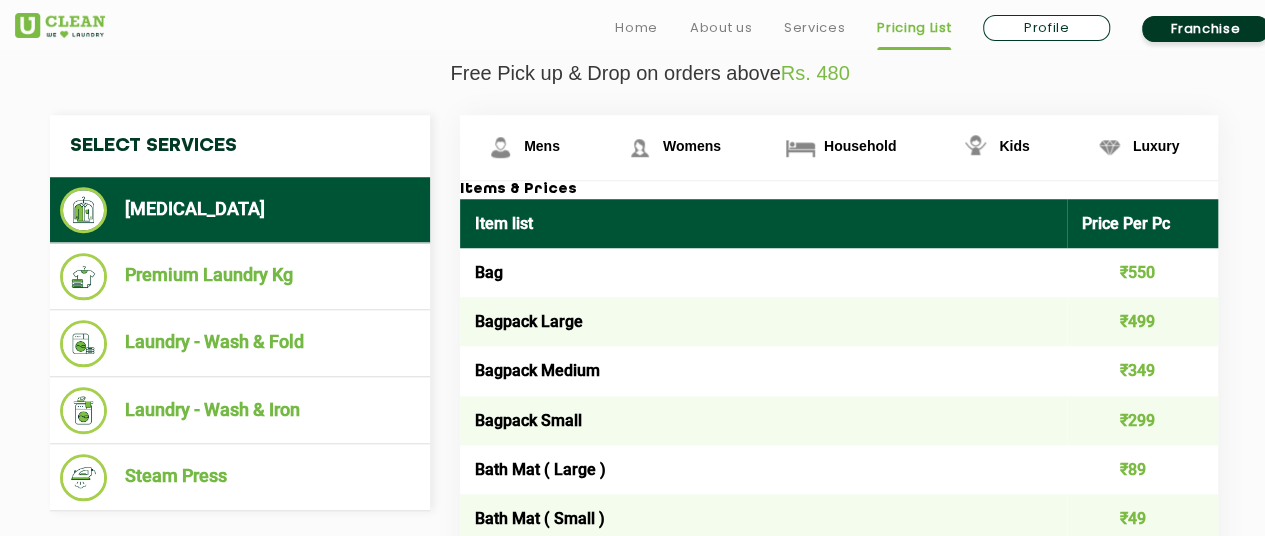 scroll, scrollTop: 725, scrollLeft: 0, axis: vertical 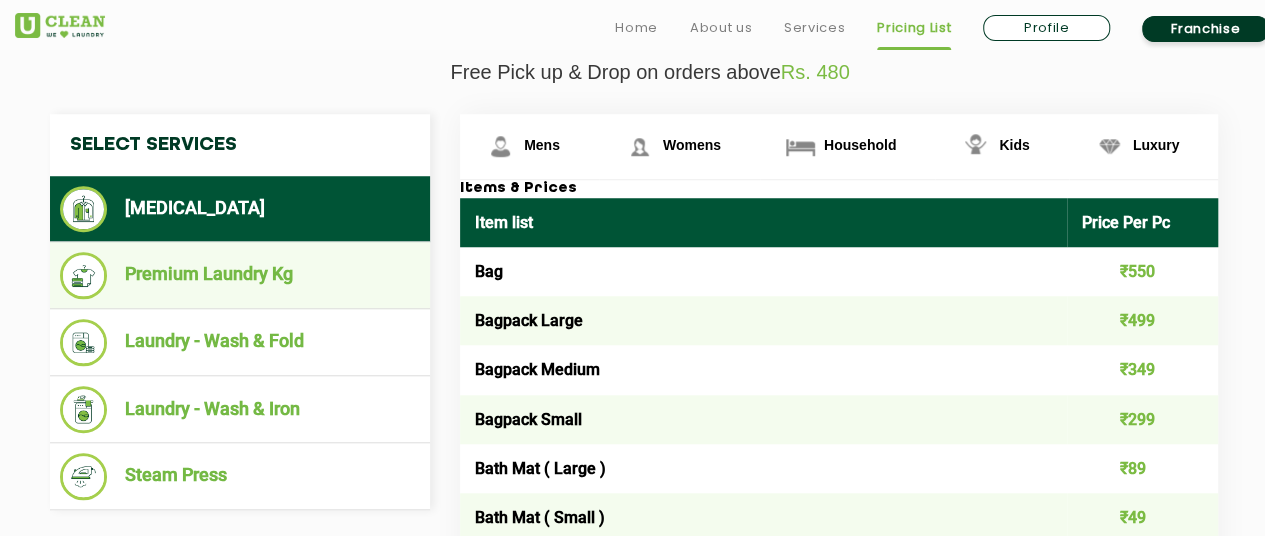 click on "Premium Laundry Kg" at bounding box center (240, 275) 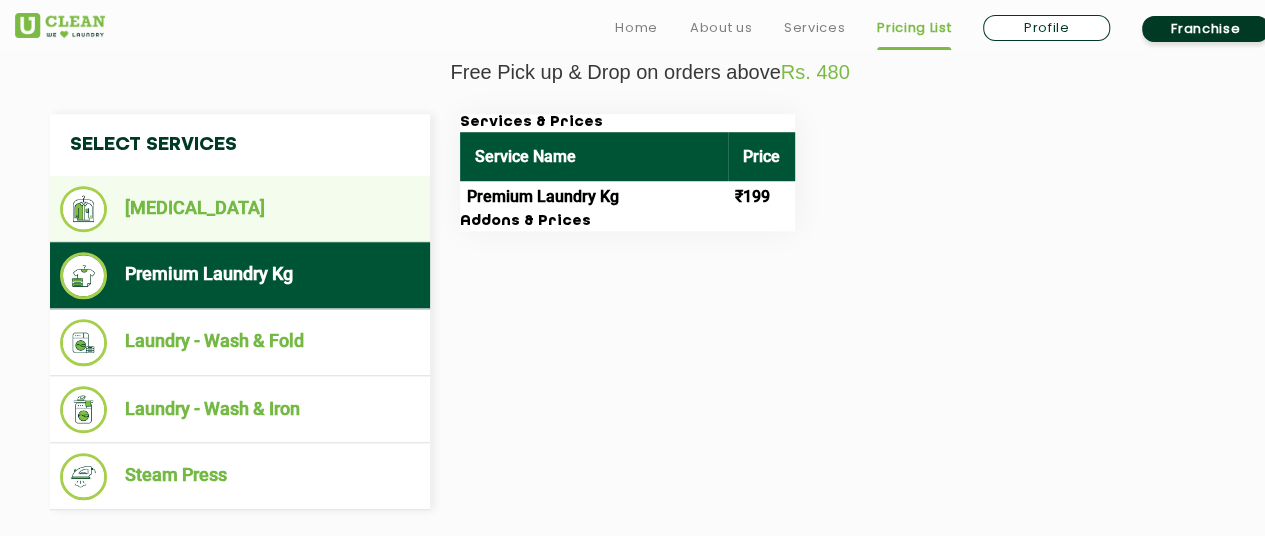click on "[MEDICAL_DATA]" at bounding box center (240, 209) 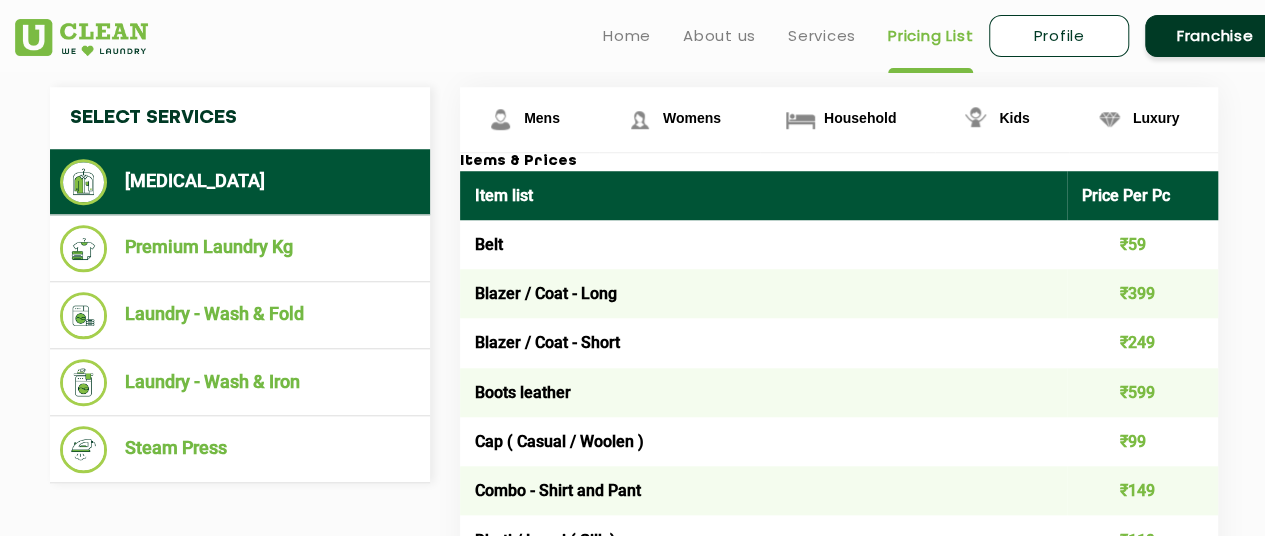 scroll, scrollTop: 751, scrollLeft: 0, axis: vertical 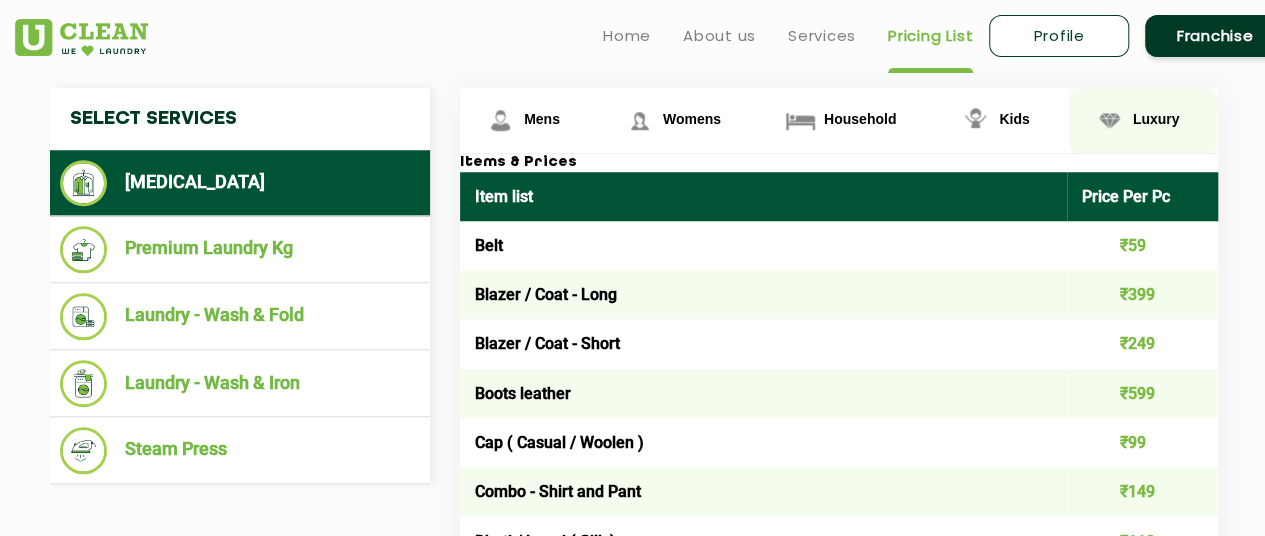 click on "Luxury" at bounding box center [542, 119] 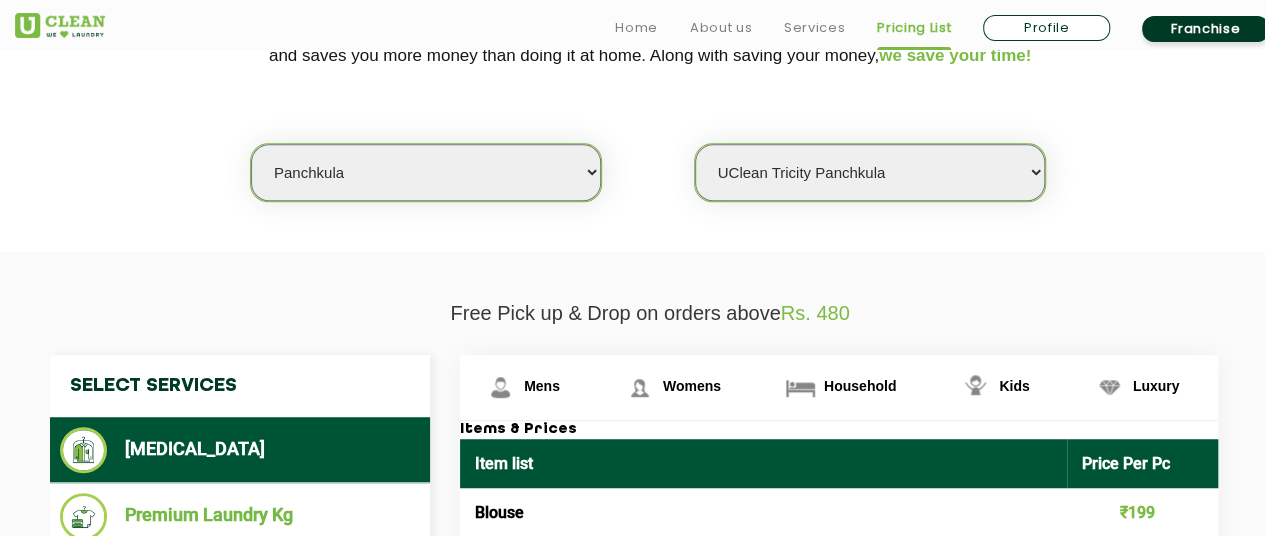 scroll, scrollTop: 487, scrollLeft: 0, axis: vertical 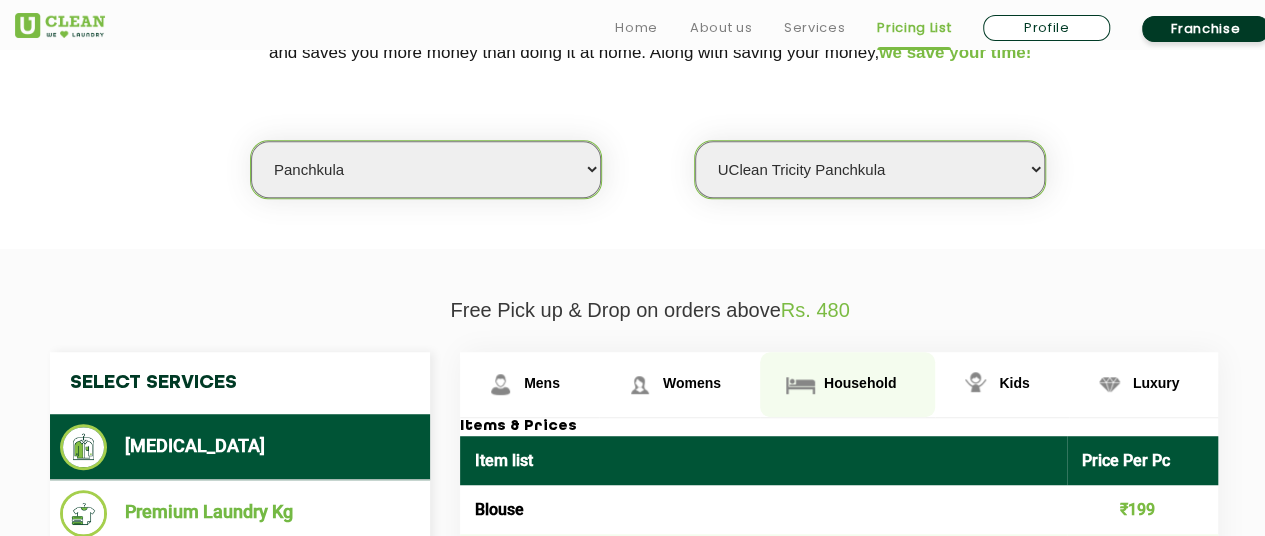 click on "Household" at bounding box center [529, 384] 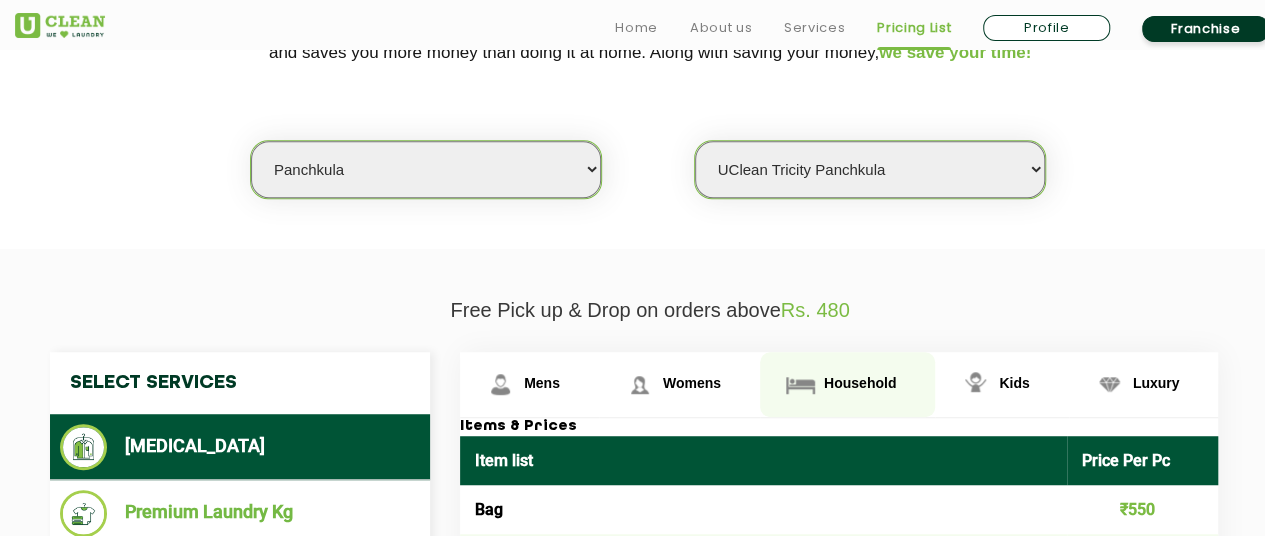 scroll, scrollTop: 1619, scrollLeft: 0, axis: vertical 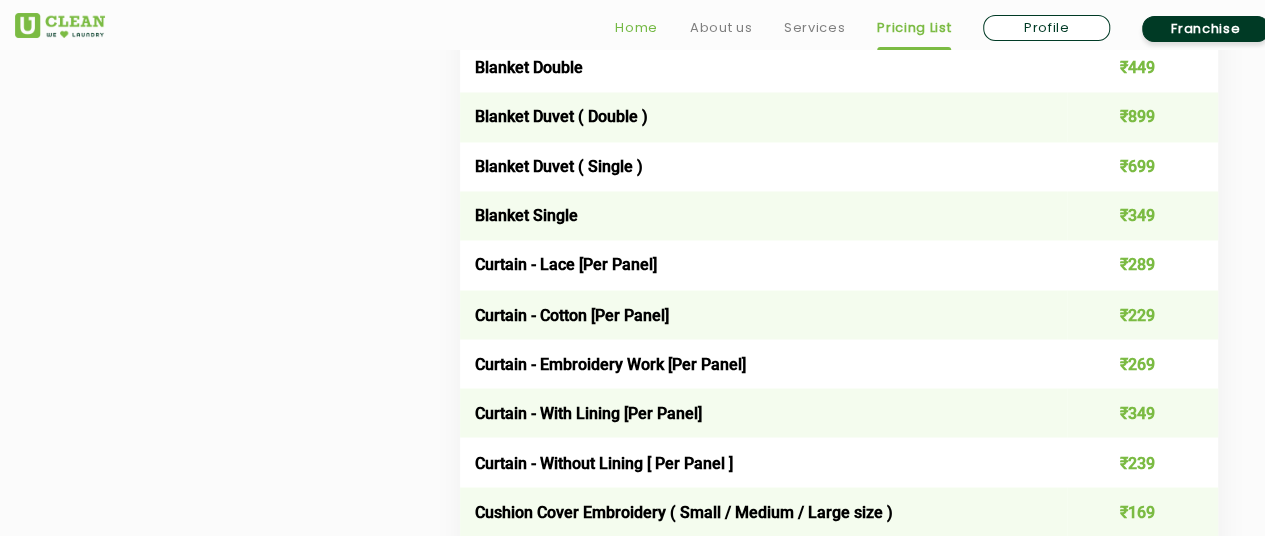 click on "Home" at bounding box center (636, 28) 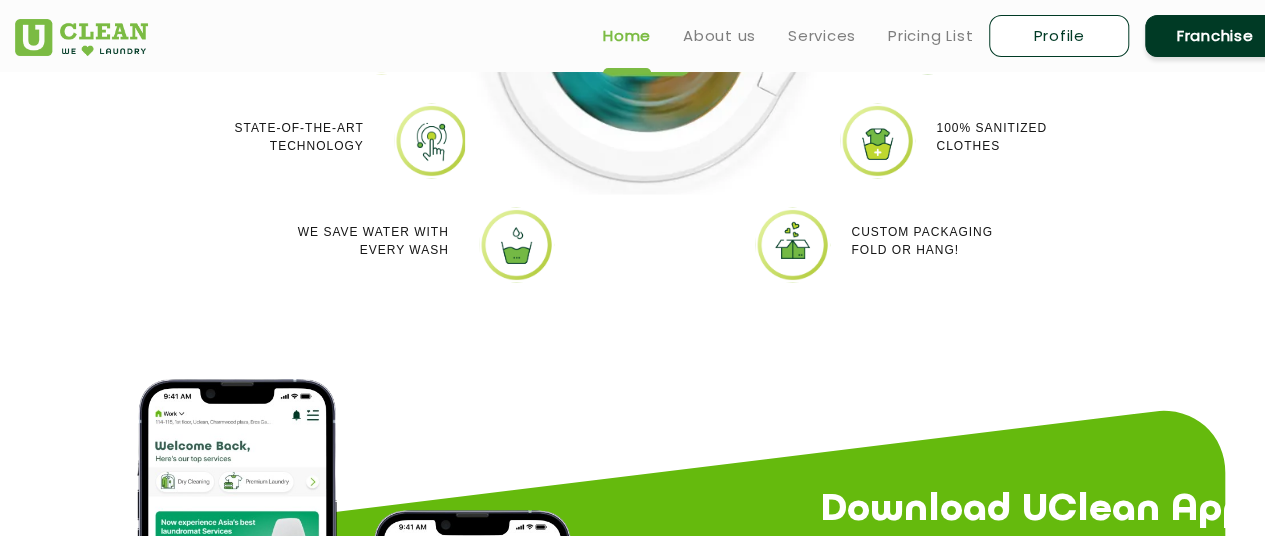 scroll, scrollTop: 0, scrollLeft: 0, axis: both 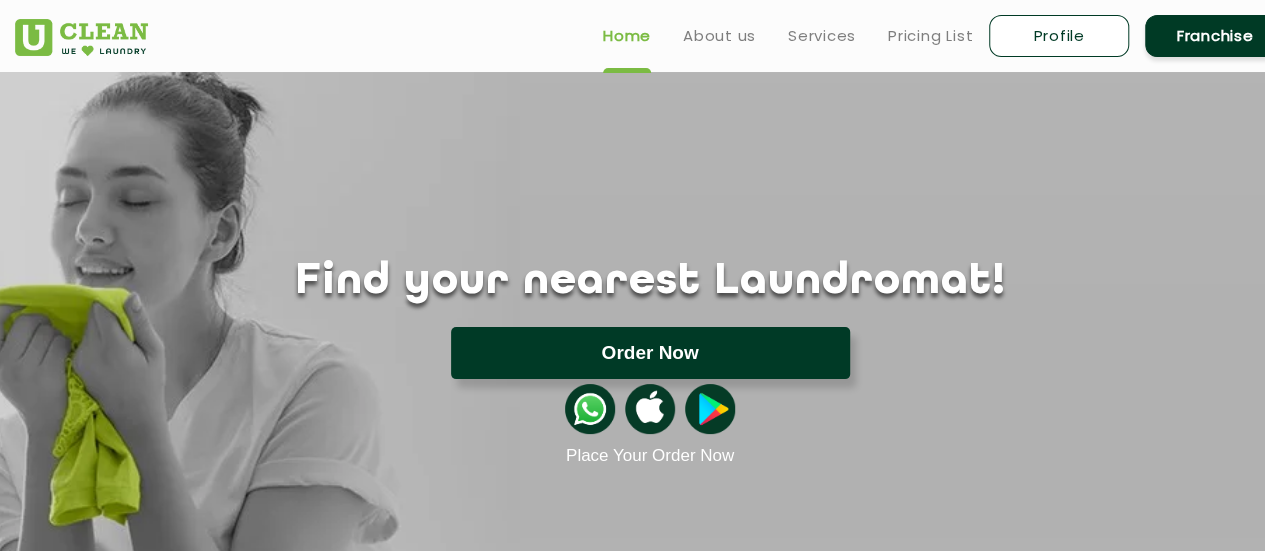 click on "Order Now" 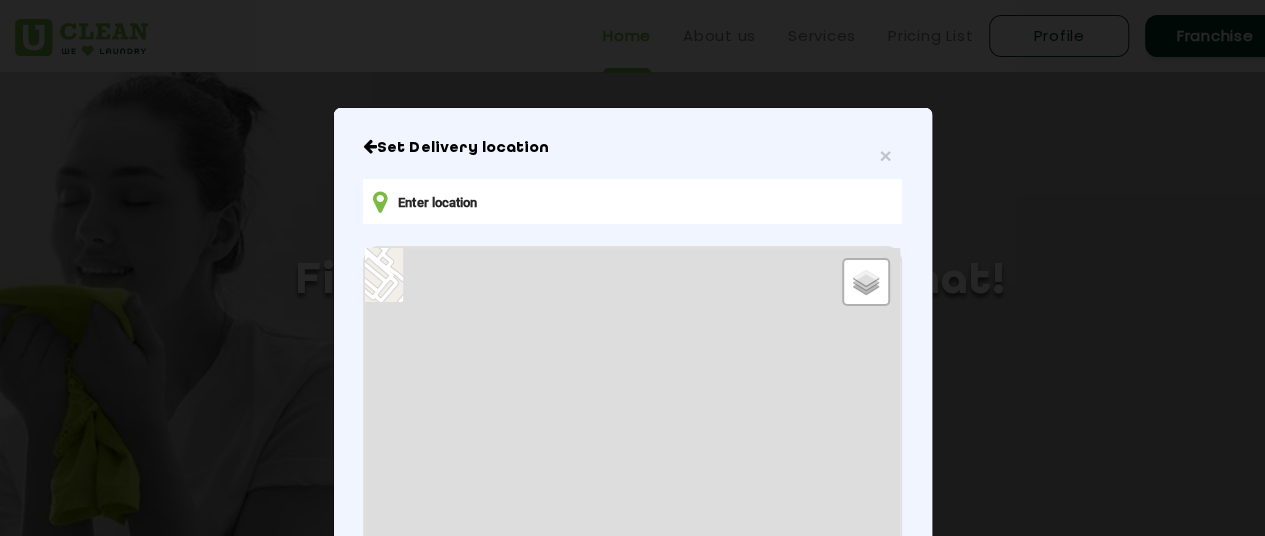 type on "[STREET_ADDRESS]" 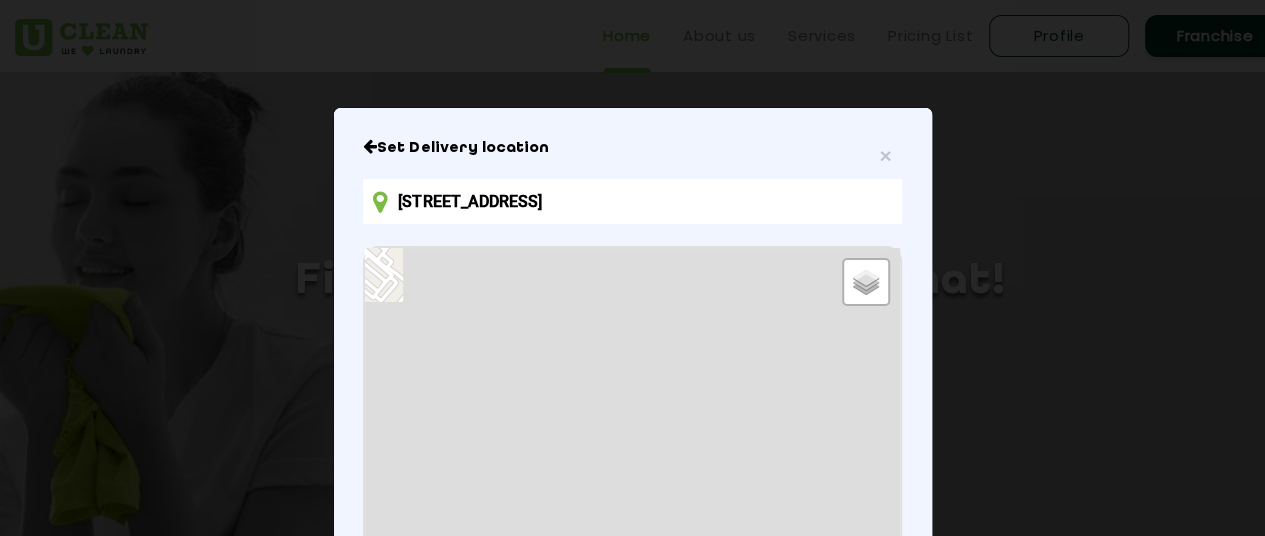 scroll, scrollTop: 377, scrollLeft: 0, axis: vertical 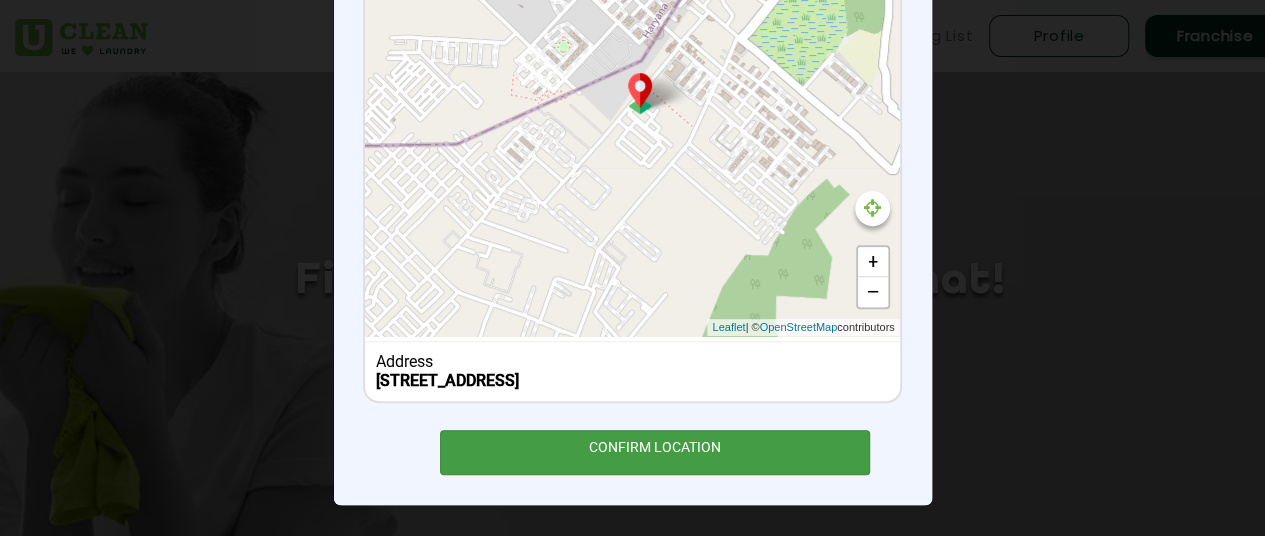 click on "CONFIRM LOCATION" at bounding box center (655, 452) 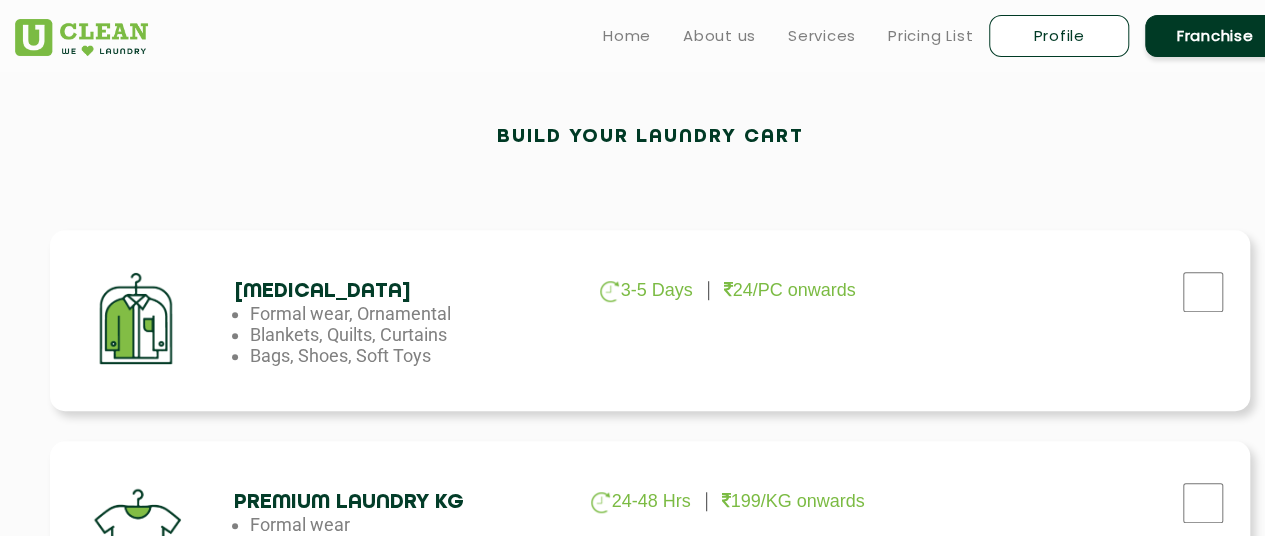 scroll, scrollTop: 540, scrollLeft: 0, axis: vertical 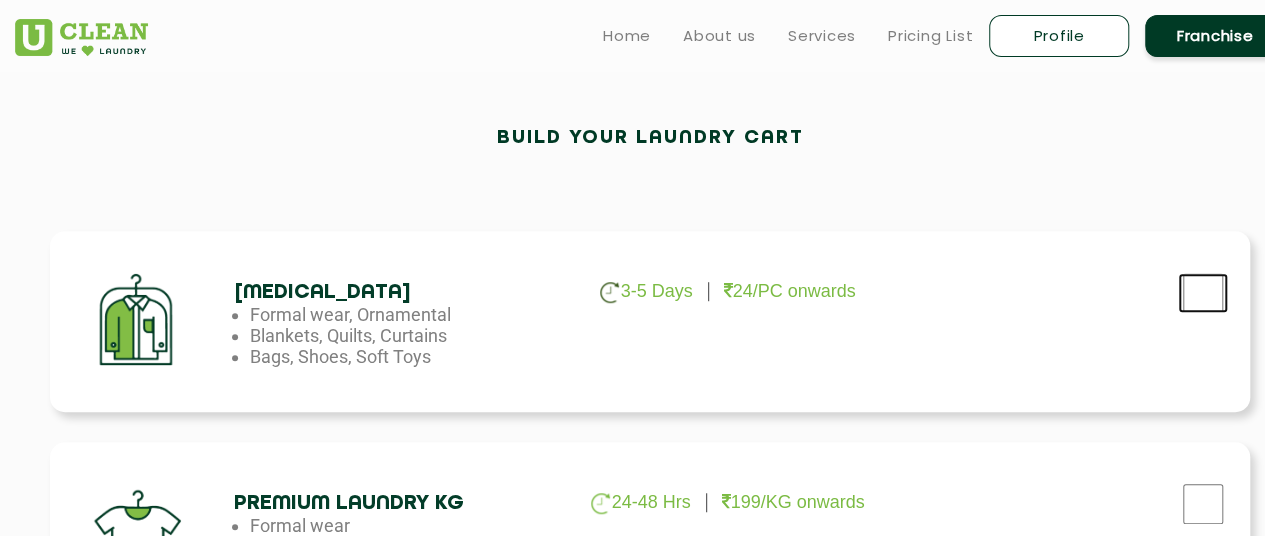 click at bounding box center [1203, 293] 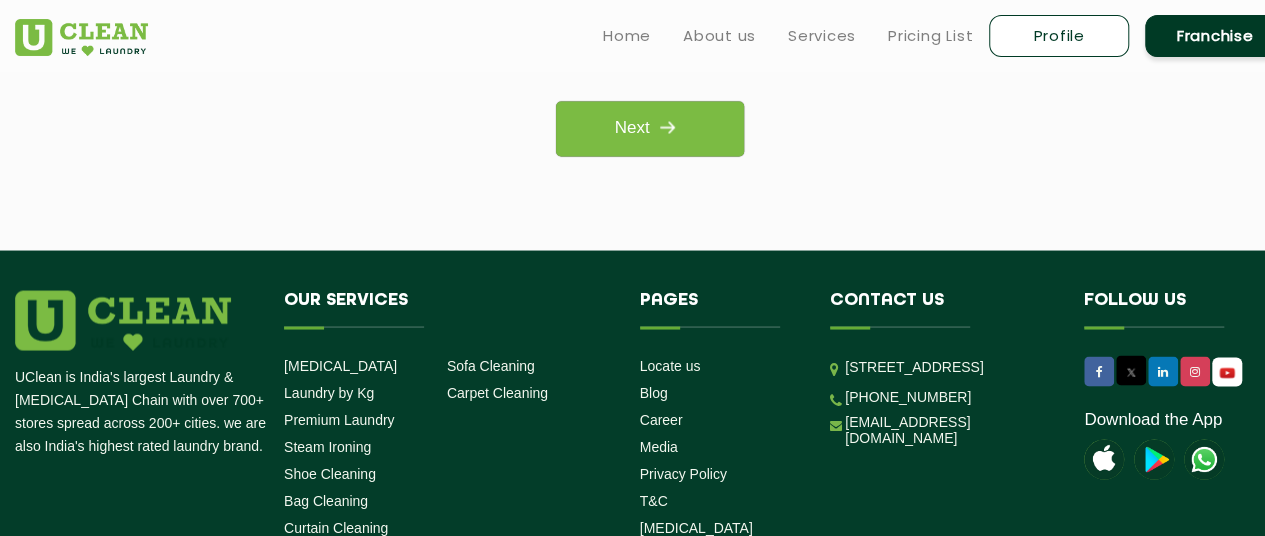 scroll, scrollTop: 1773, scrollLeft: 0, axis: vertical 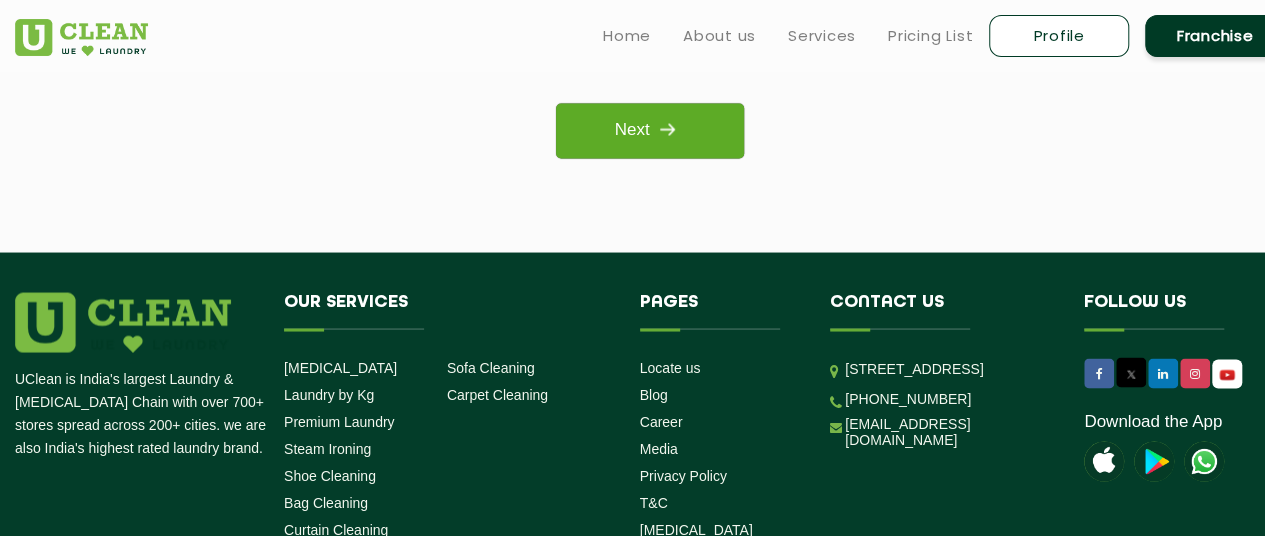 click on "Next" at bounding box center (649, 130) 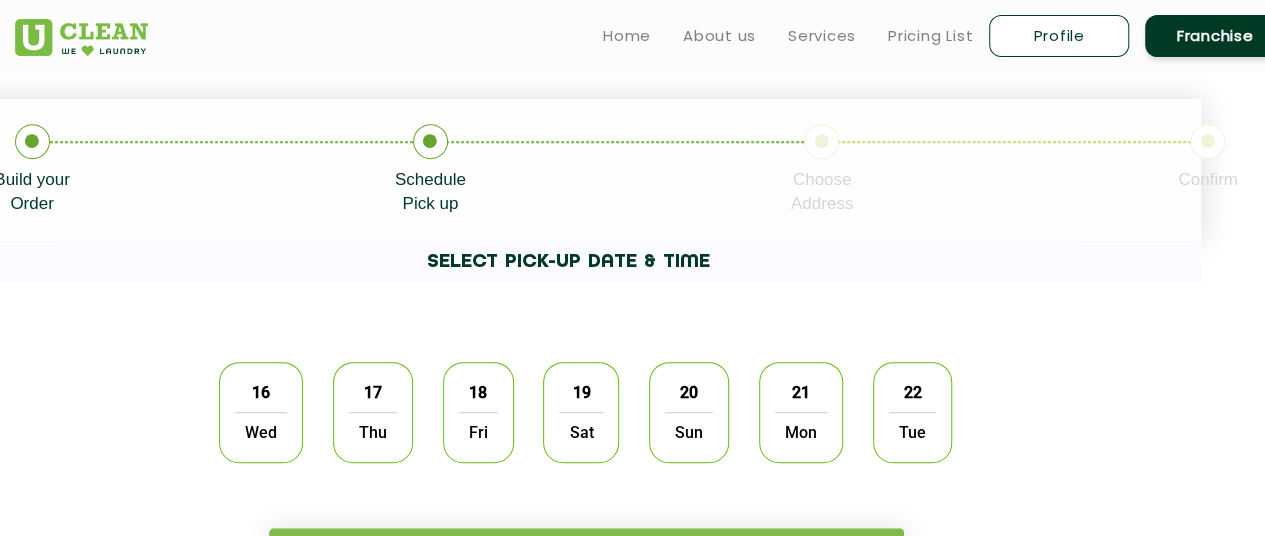 scroll, scrollTop: 363, scrollLeft: 0, axis: vertical 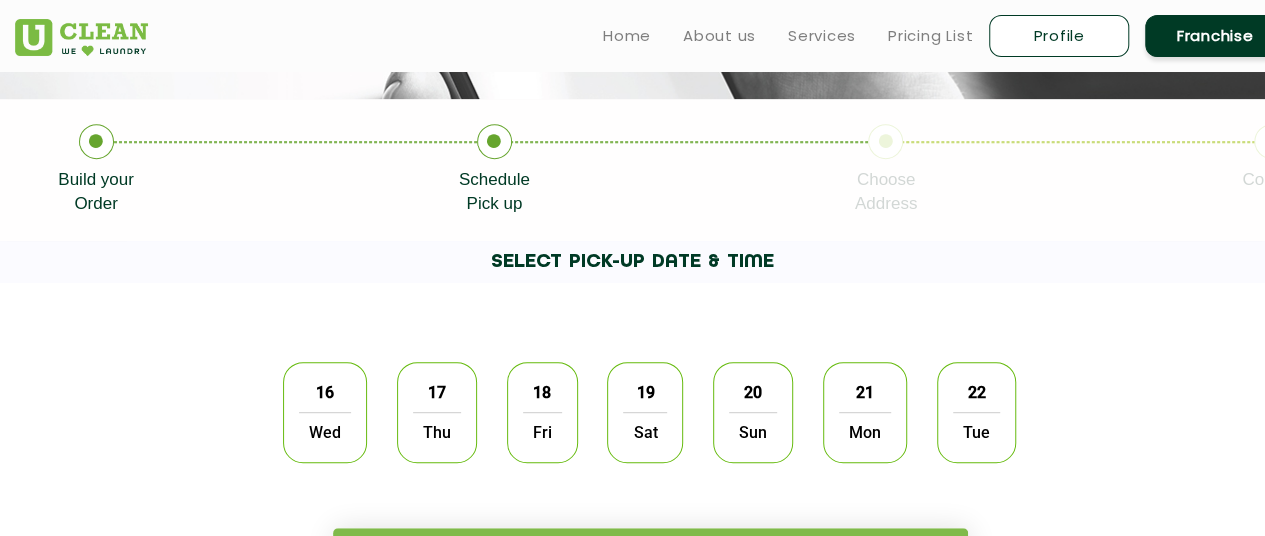 click on "16" 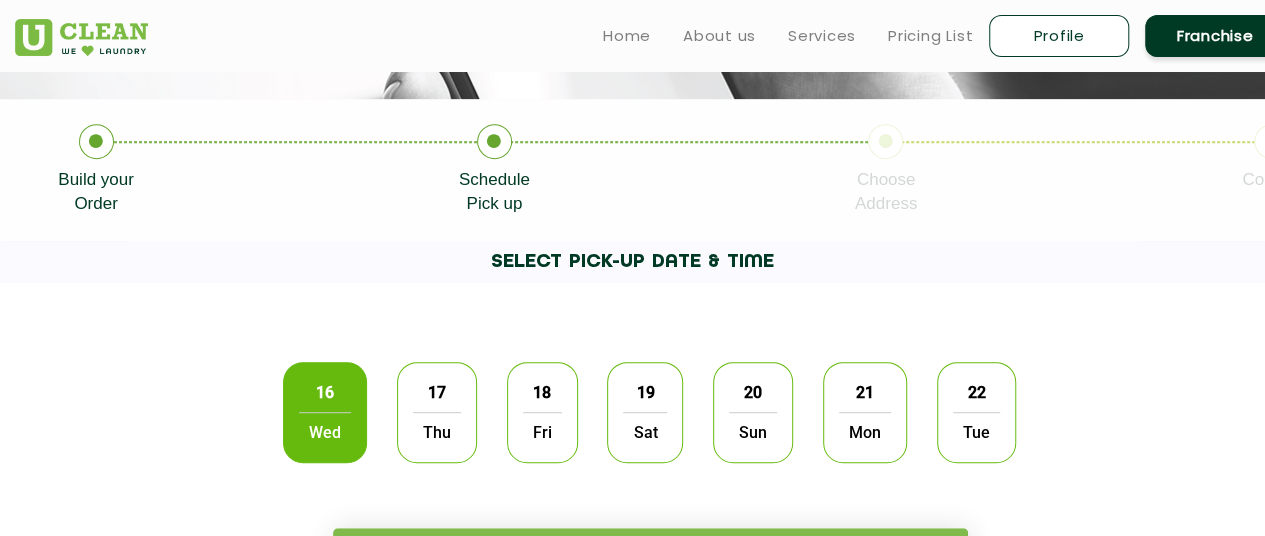 scroll, scrollTop: 592, scrollLeft: 0, axis: vertical 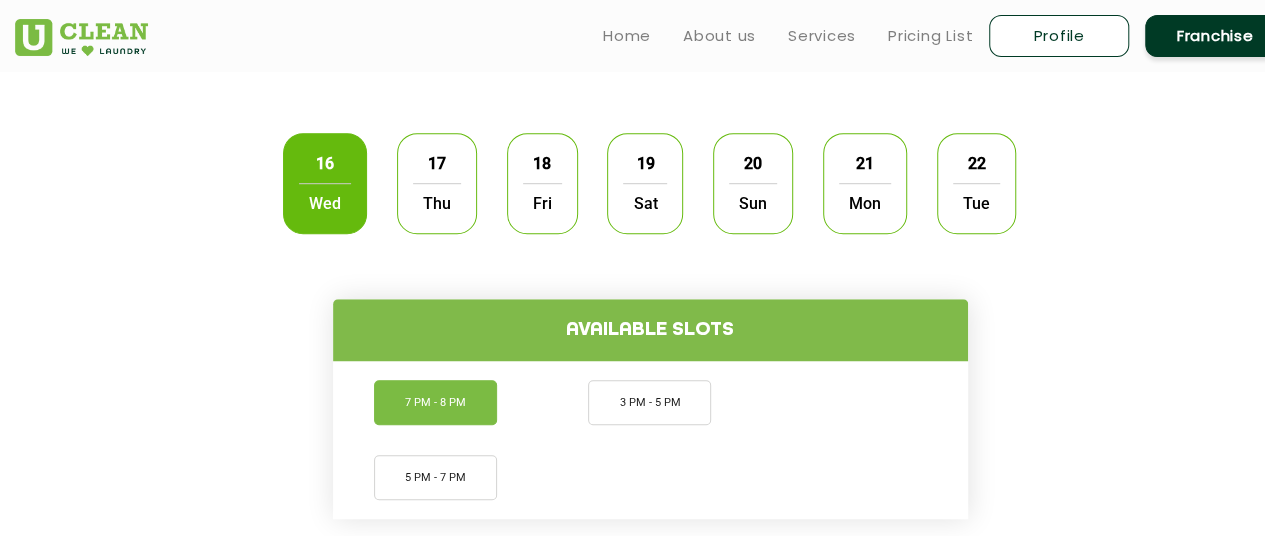 click on "7 PM - 8 PM" 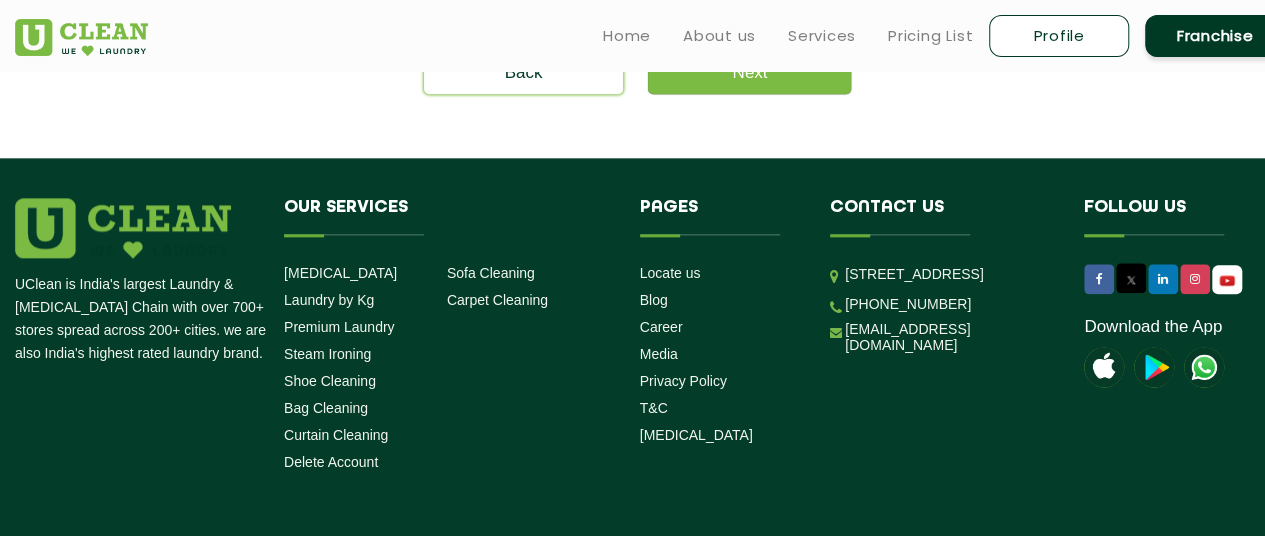 scroll, scrollTop: 1130, scrollLeft: 4, axis: both 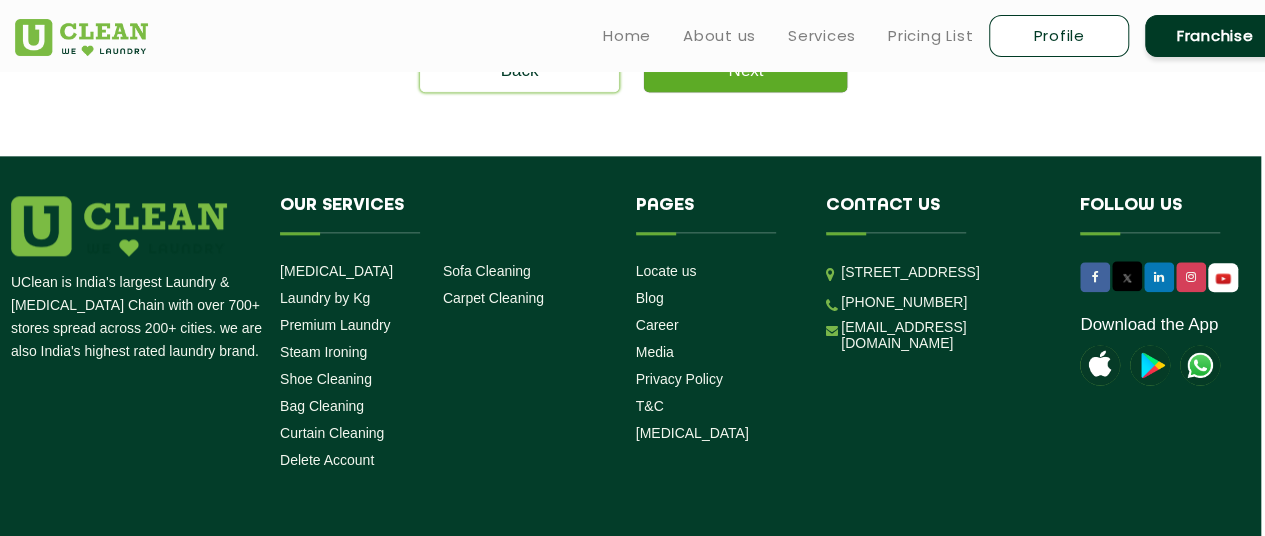 click on "Next" 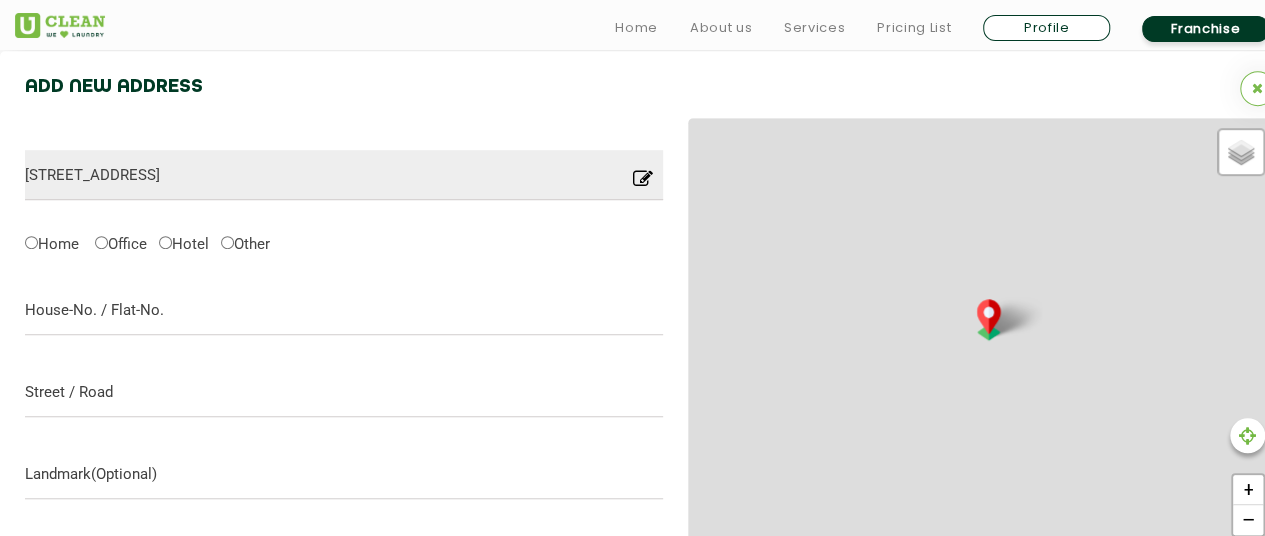 scroll, scrollTop: 629, scrollLeft: 0, axis: vertical 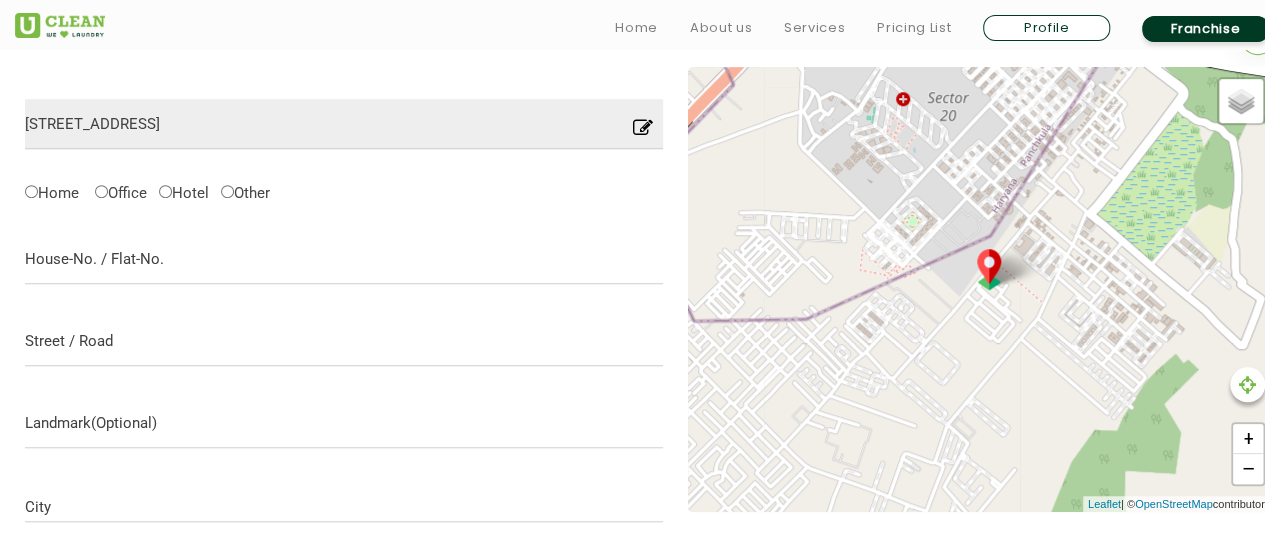 click on "Home" at bounding box center [52, 191] 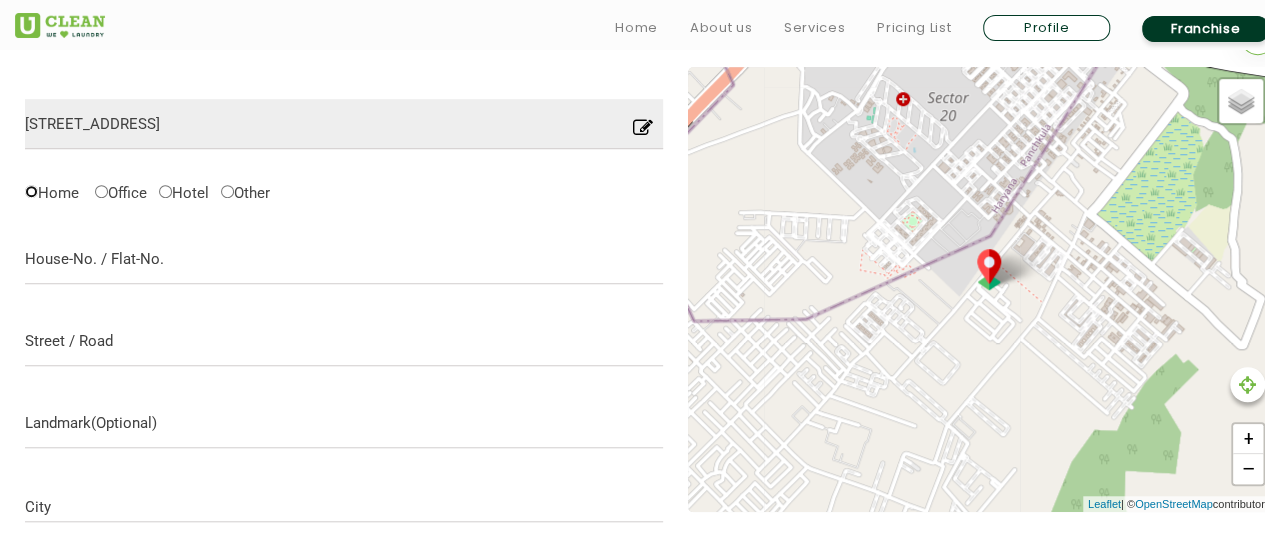 click on "Home" at bounding box center (31, 191) 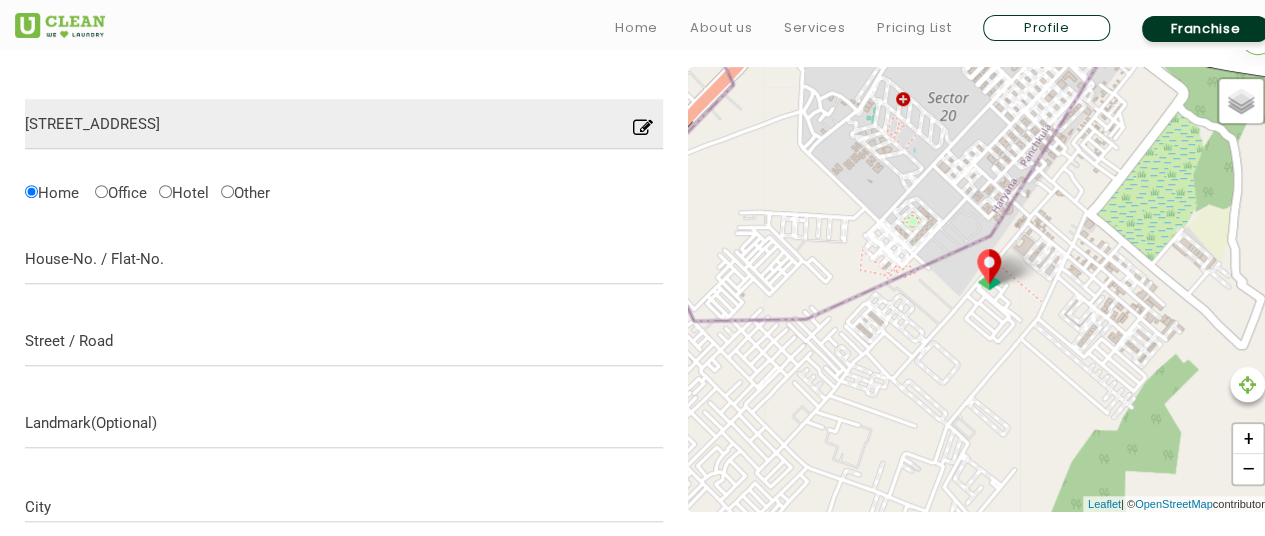 click at bounding box center (643, 133) 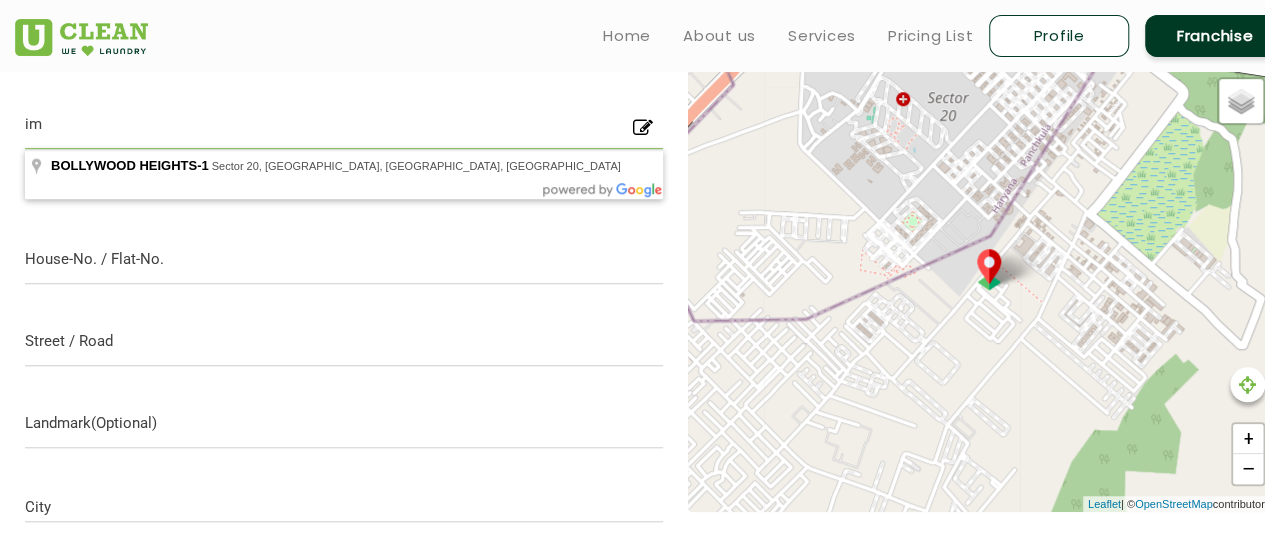 scroll, scrollTop: 0, scrollLeft: 0, axis: both 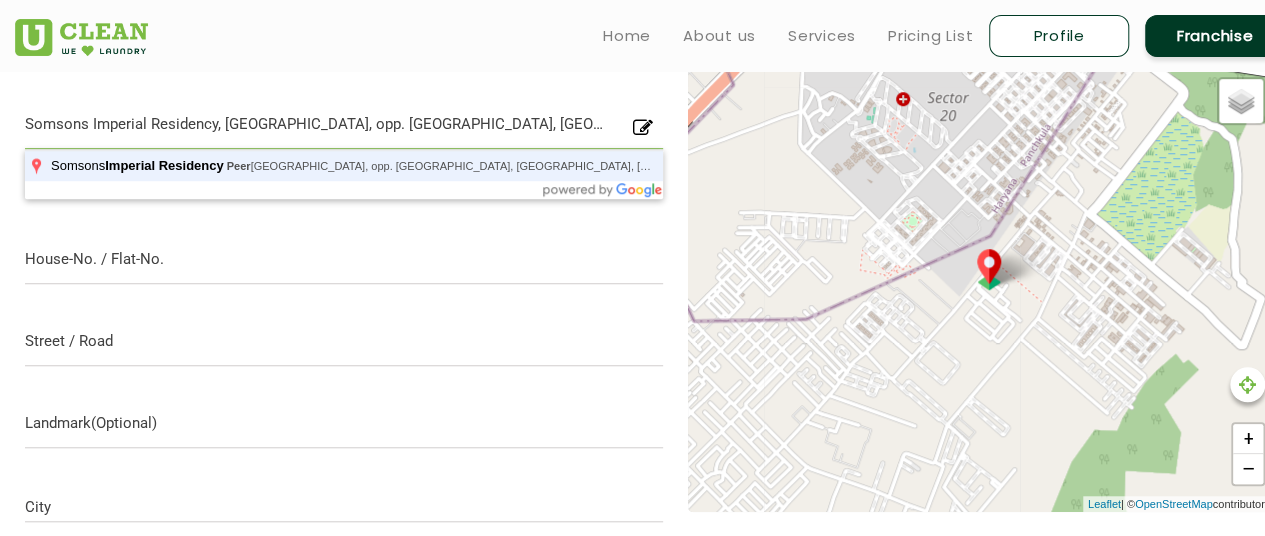 type on "Somsons Imperial Residency, Peer Muchalla Road, opp. Dmart, Peer Muchalla, Zirakpur, Sanauli, Punjab, India" 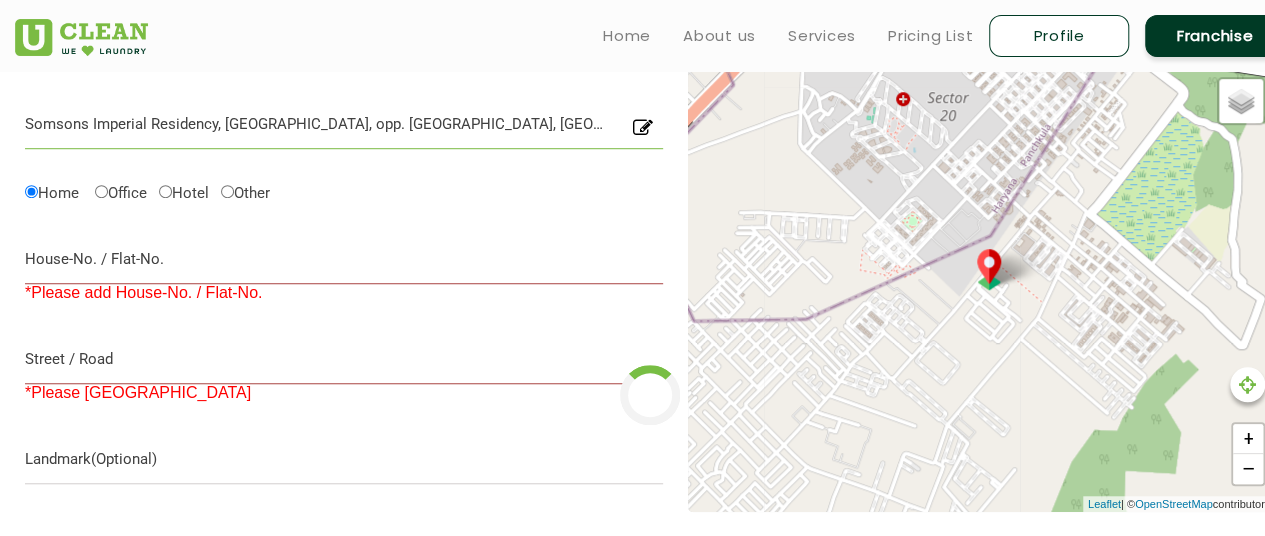 type on "[GEOGRAPHIC_DATA]" 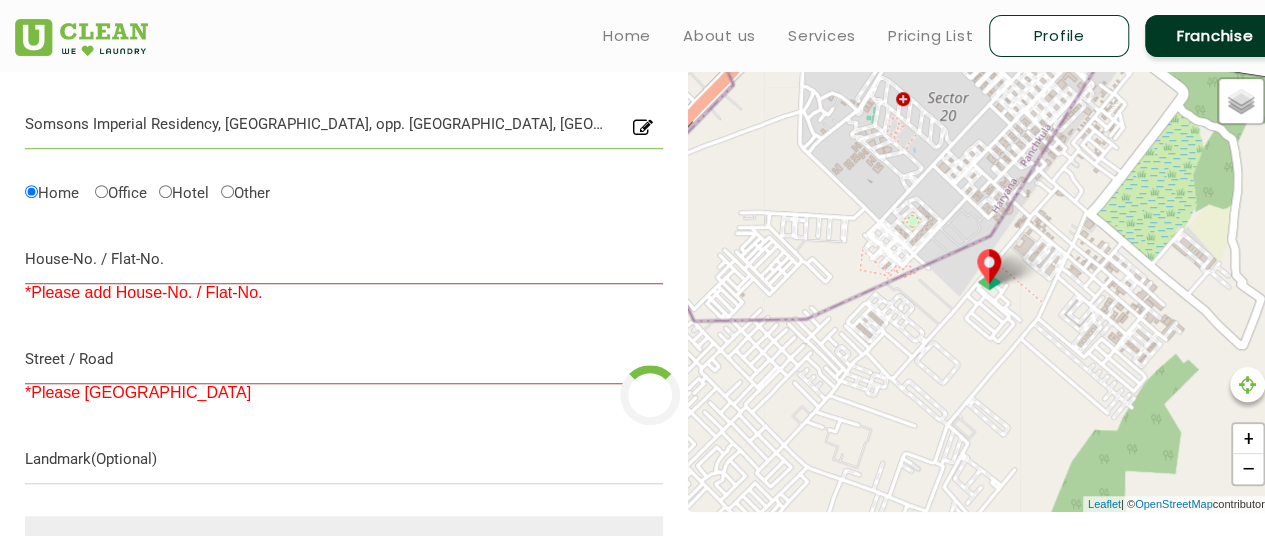 type on "Save" 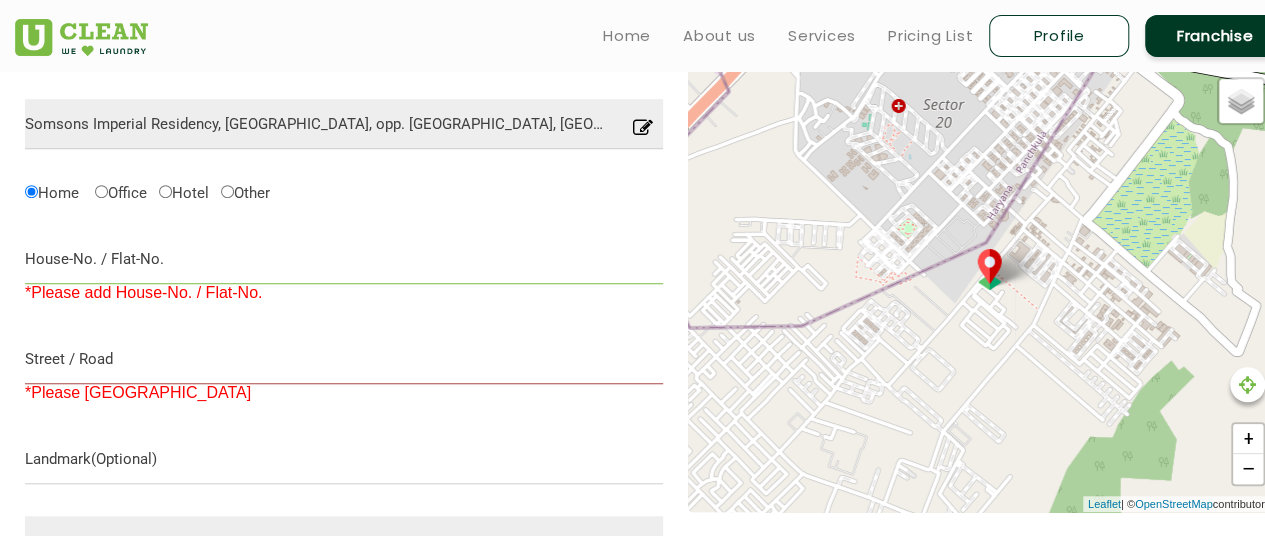 click at bounding box center (344, 259) 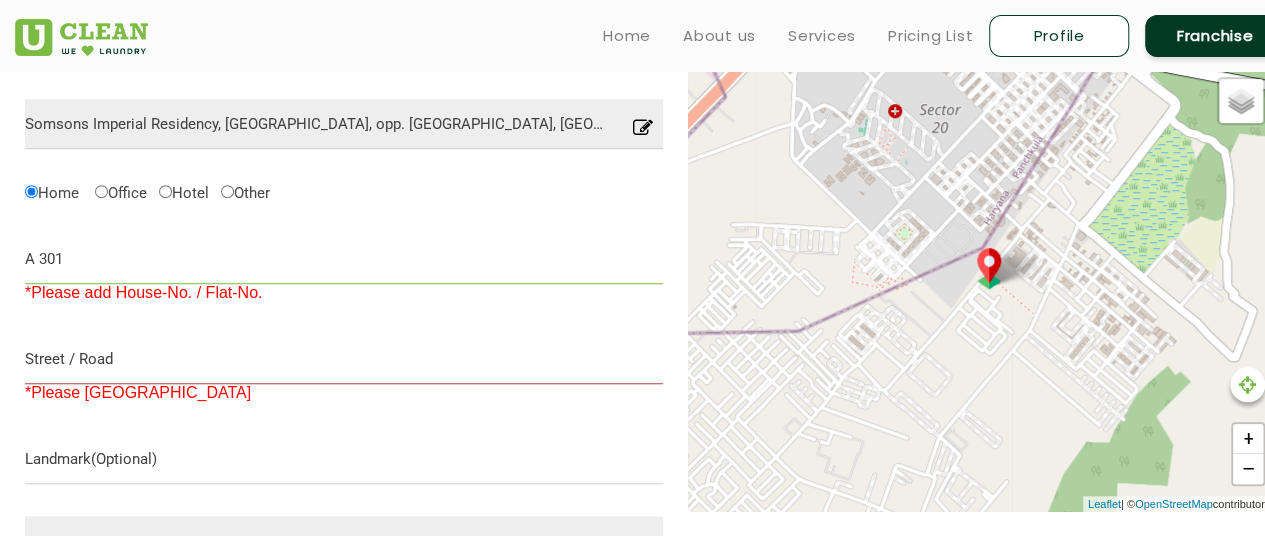 type on "A 301" 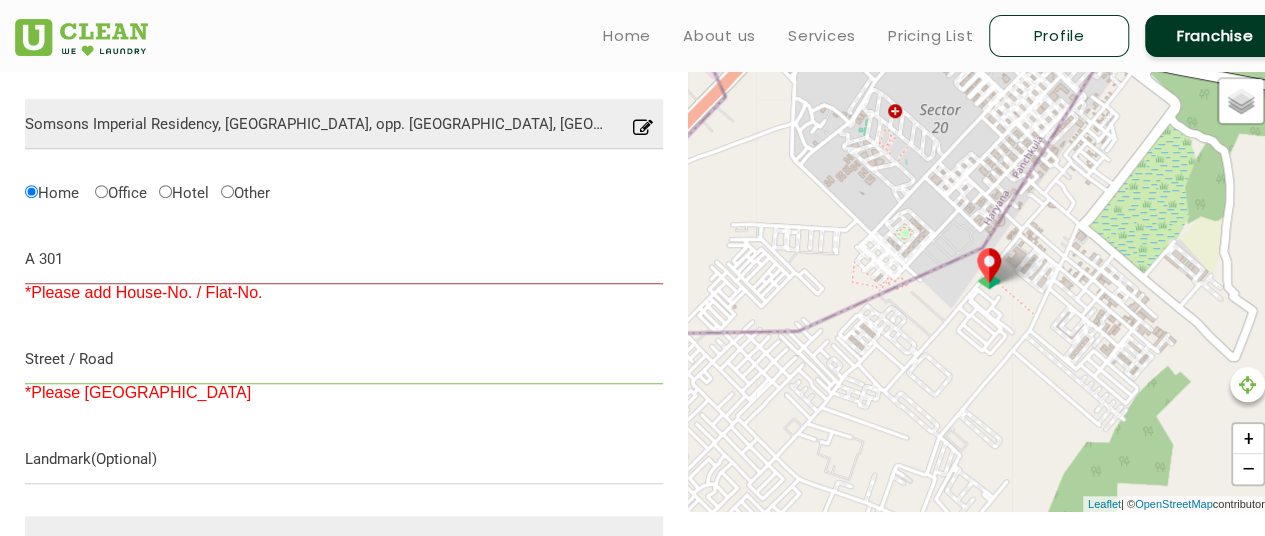 click at bounding box center (344, 359) 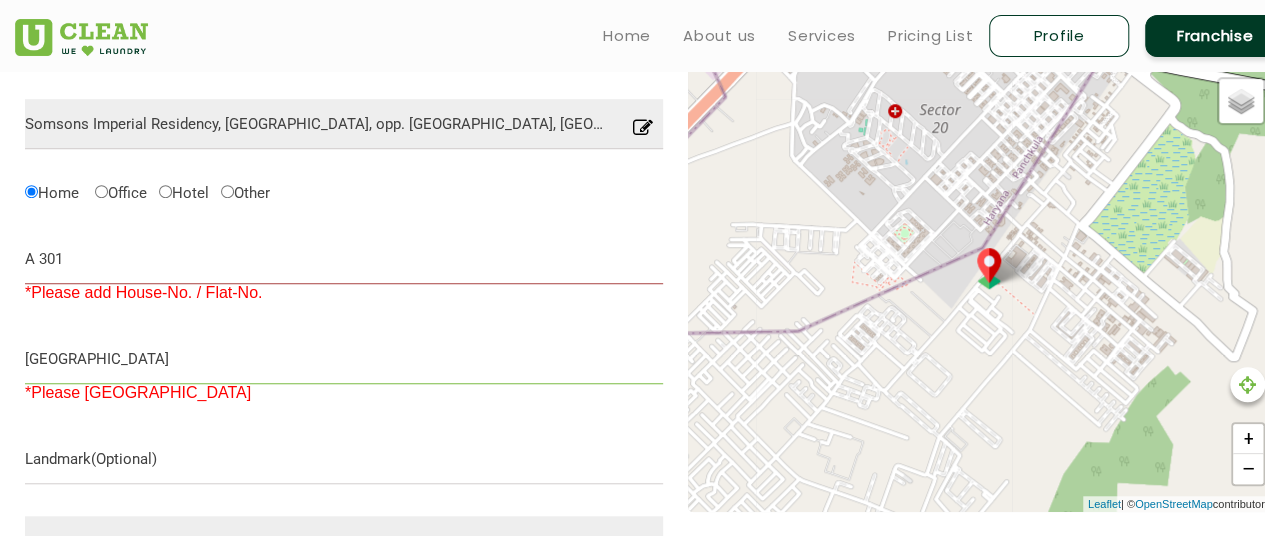 type on "Peer Muchalla Road" 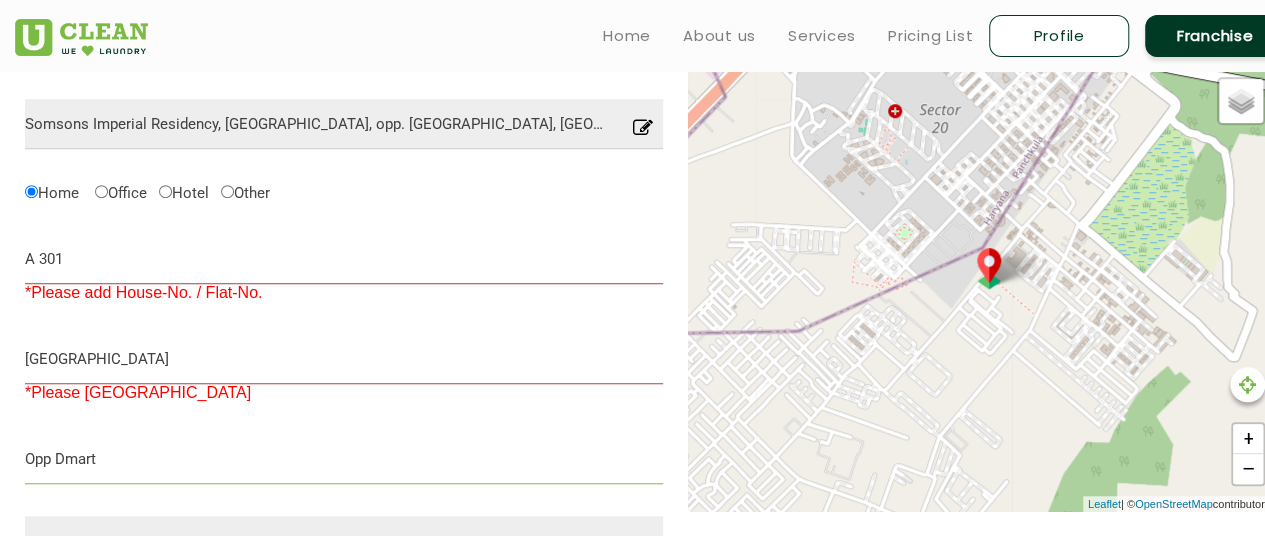 type on "Opp Dmart" 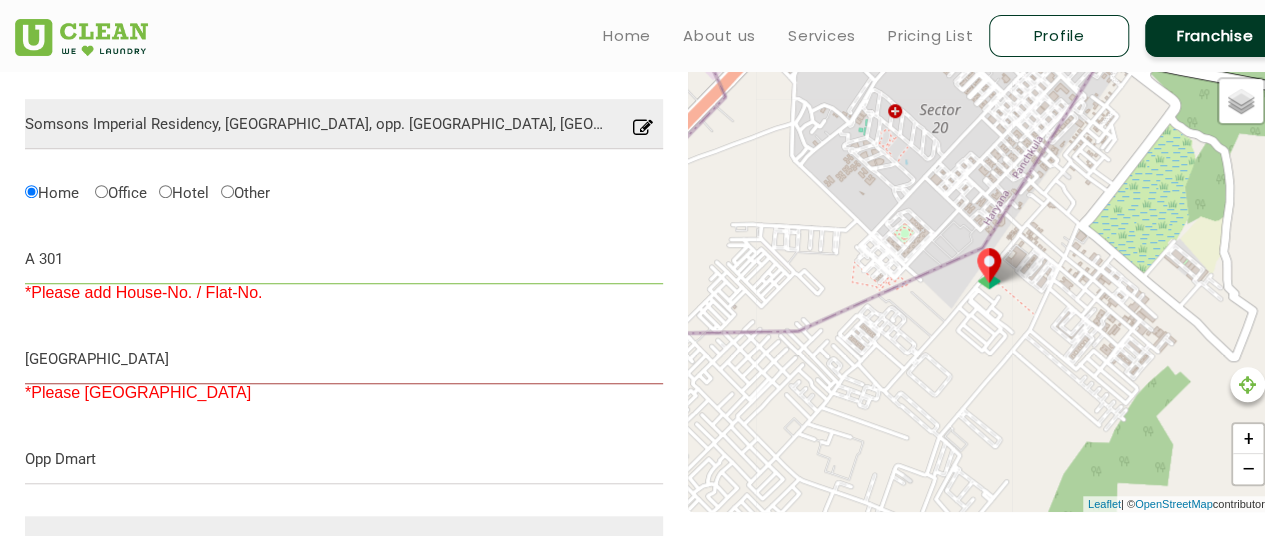 click on "A 301" at bounding box center (344, 259) 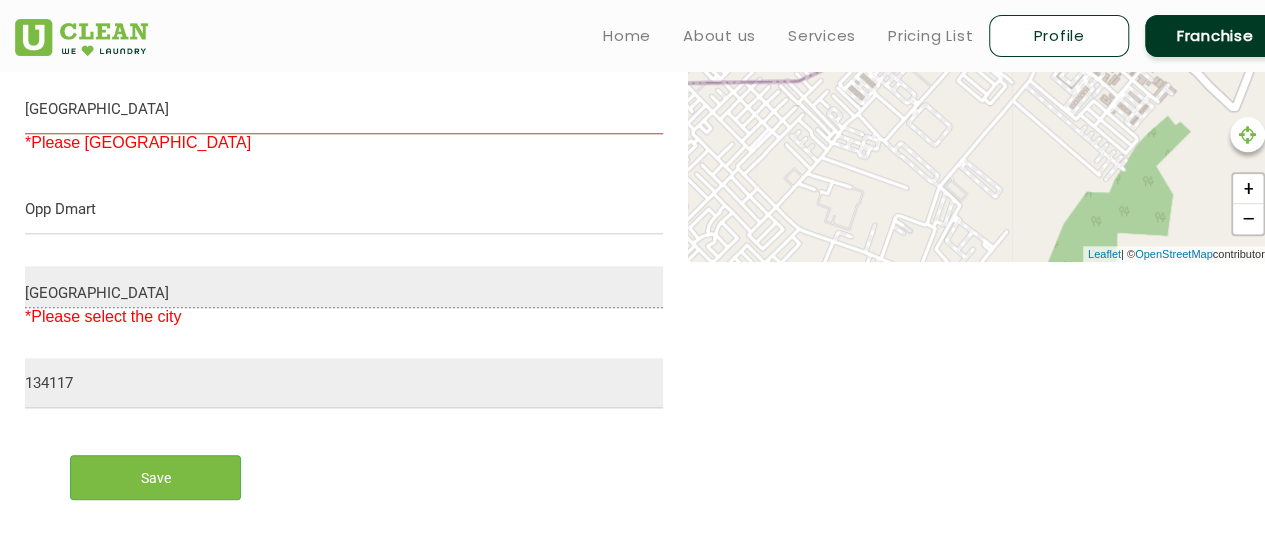scroll, scrollTop: 919, scrollLeft: 0, axis: vertical 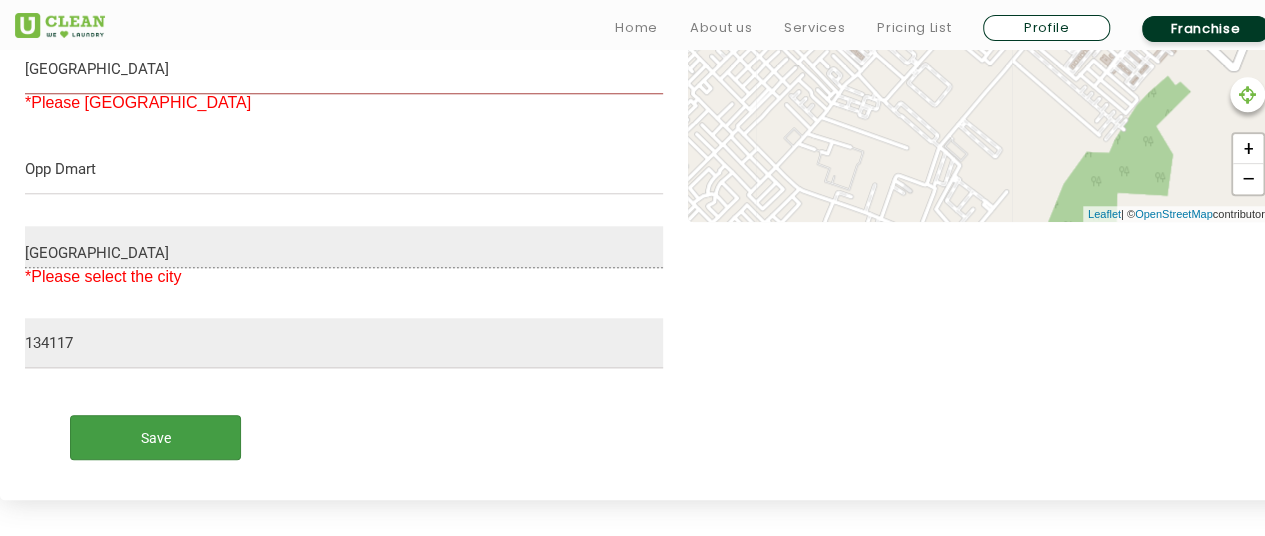 type on "A 301, Imperial Residency" 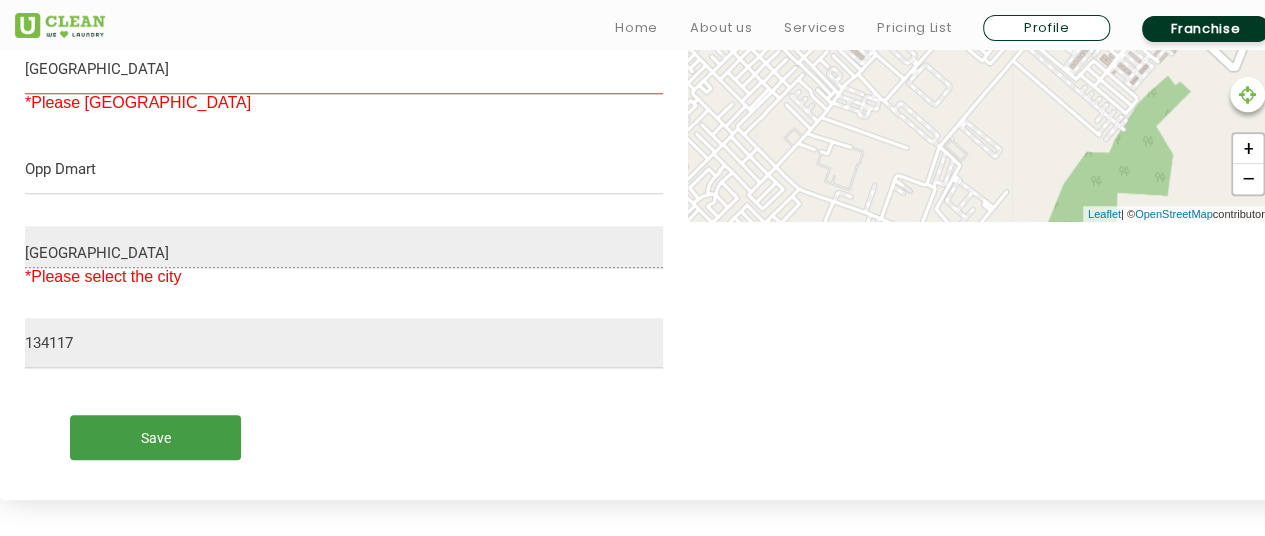 click on "Save" at bounding box center (155, 437) 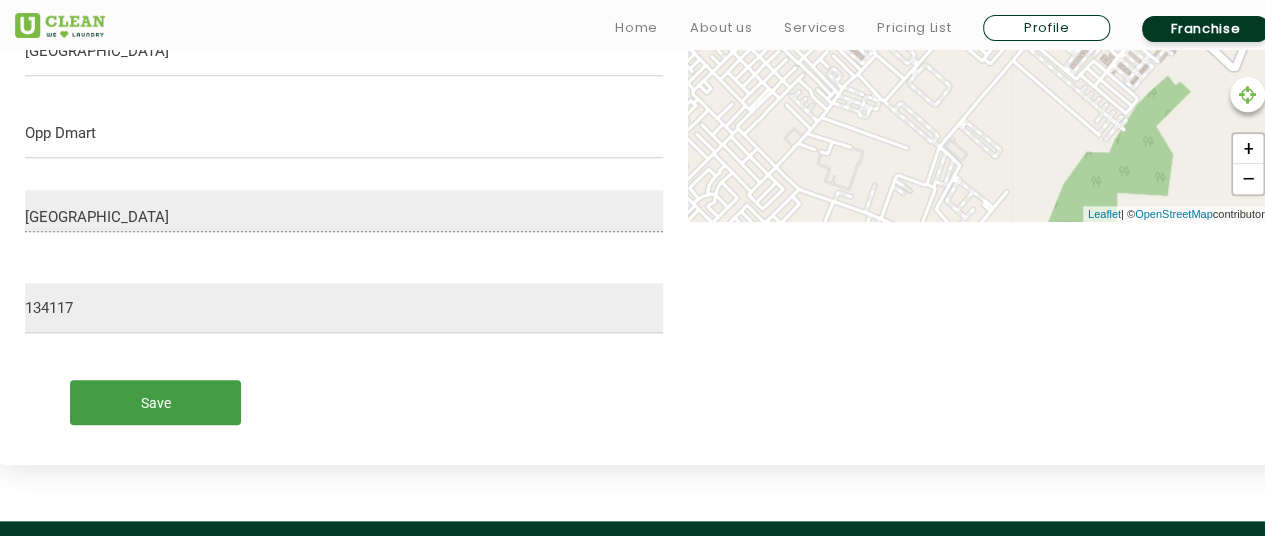 click on "Save" at bounding box center [155, 402] 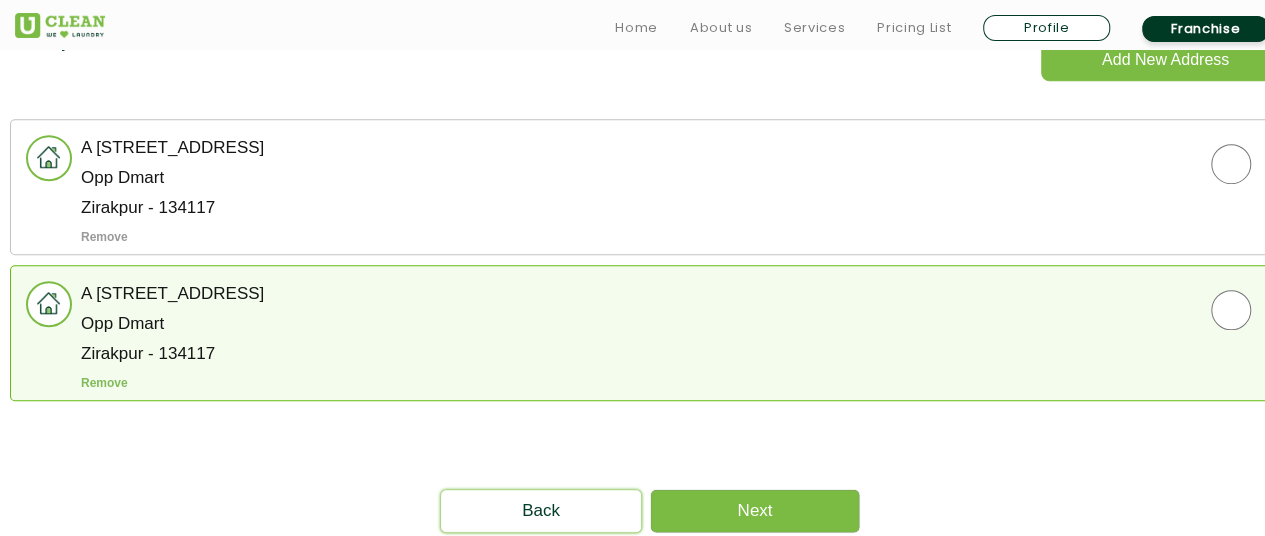 scroll, scrollTop: 660, scrollLeft: 0, axis: vertical 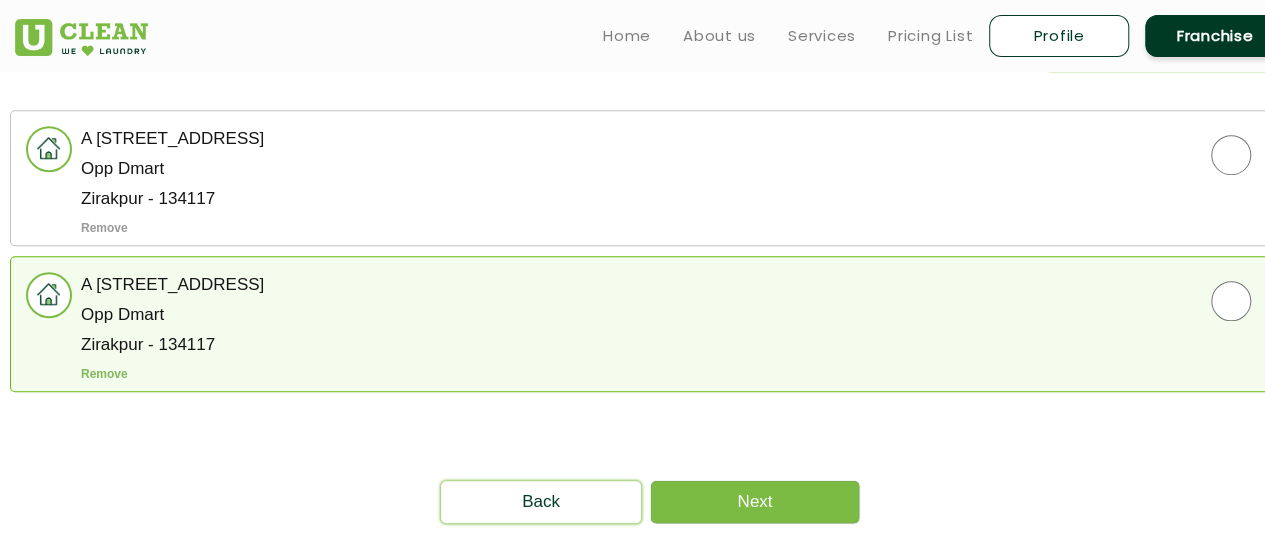 click on "A 301, Imperial Residency, Peer Muchalla Road Opp Dmart Zirakpur - 134117  Remove" 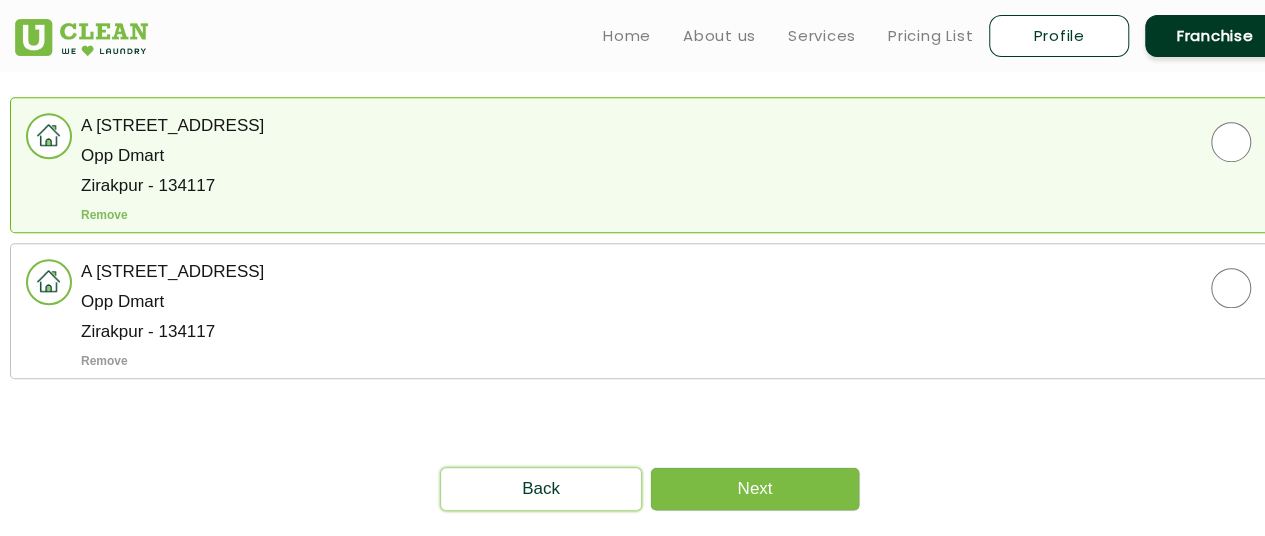 scroll, scrollTop: 674, scrollLeft: 0, axis: vertical 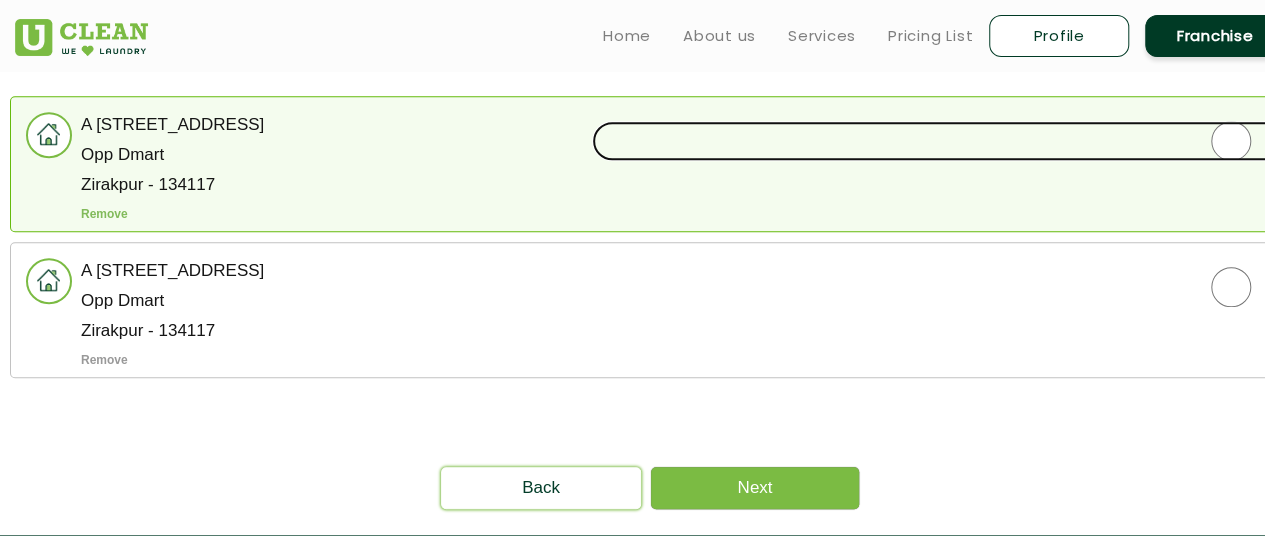 click 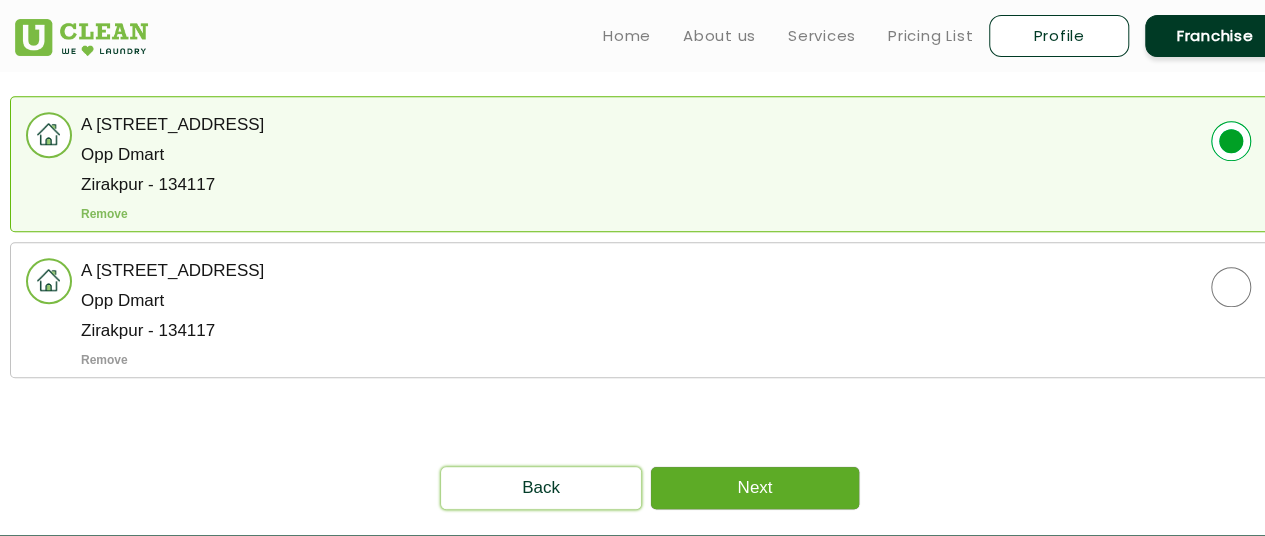 click on "Next" 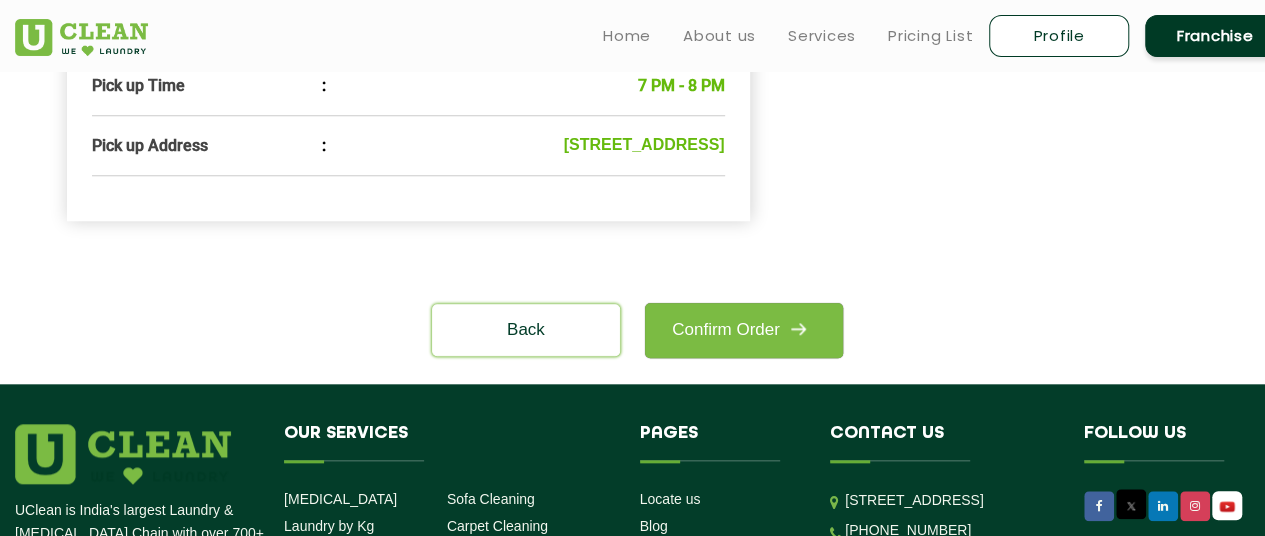 scroll, scrollTop: 635, scrollLeft: 0, axis: vertical 